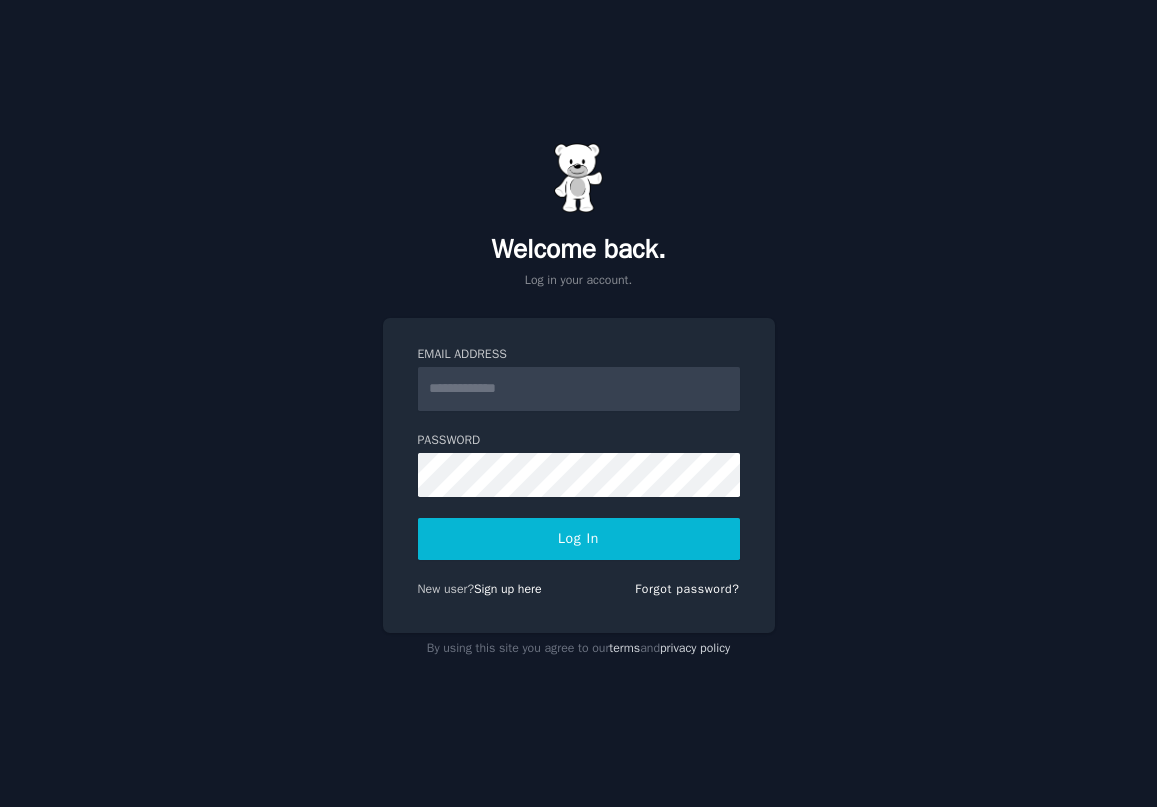 scroll, scrollTop: 0, scrollLeft: 0, axis: both 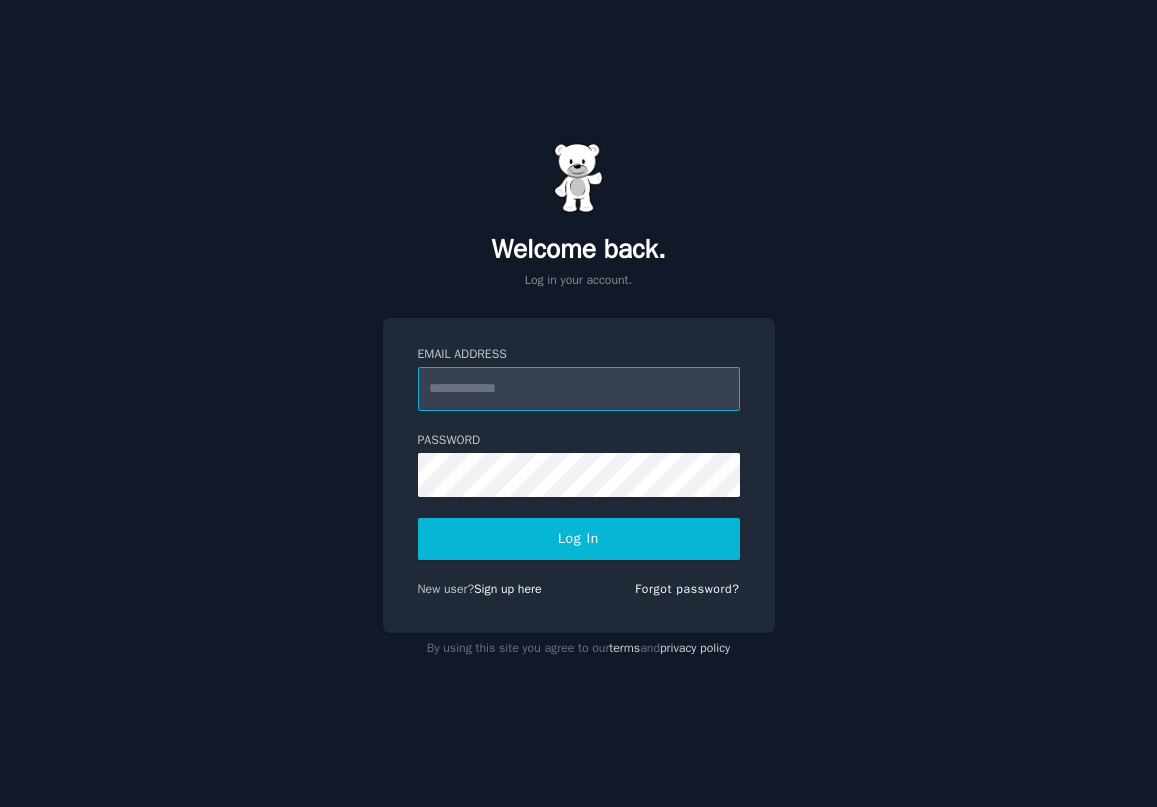 type on "**********" 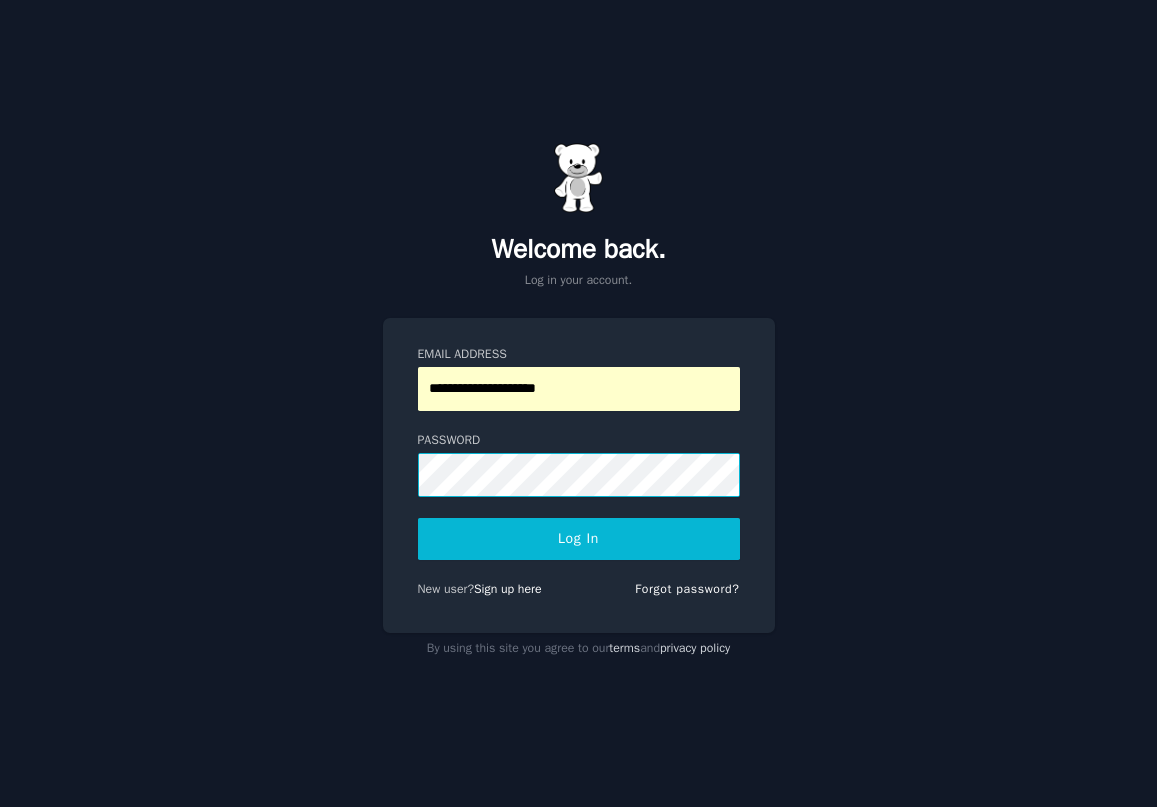 click on "Log In" at bounding box center [579, 539] 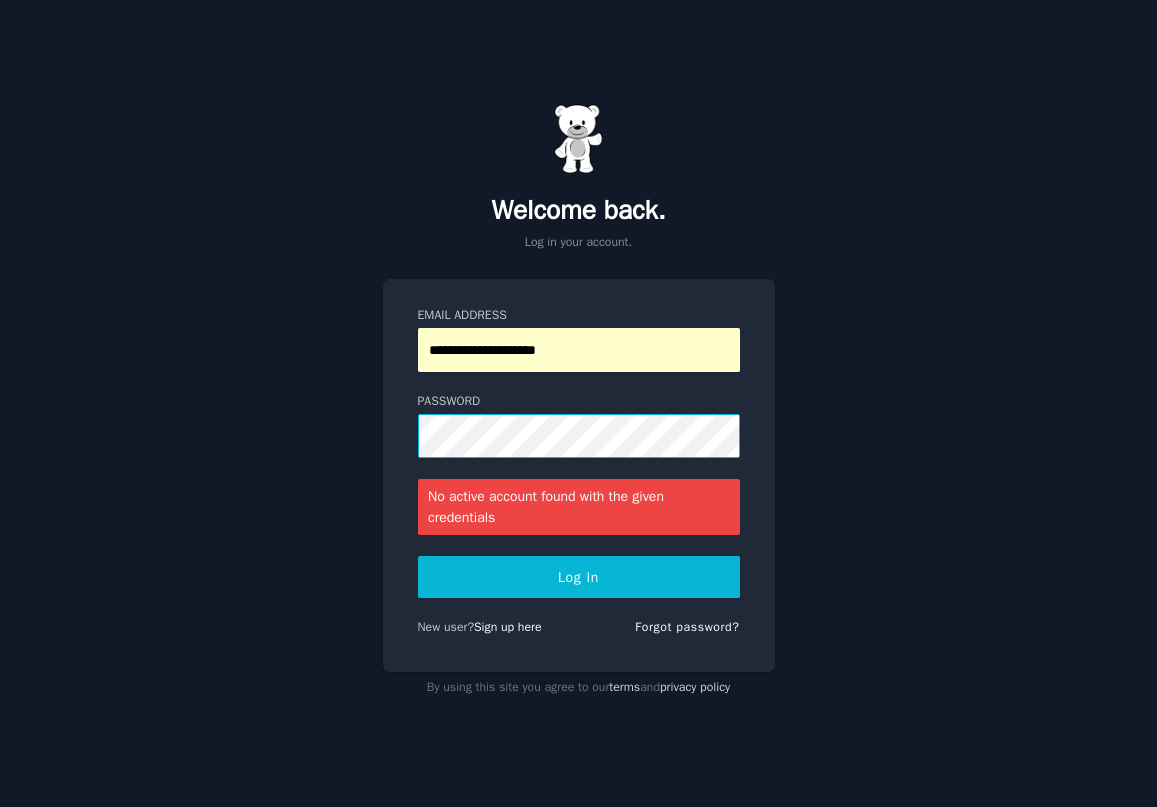 click on "Log In" at bounding box center (579, 577) 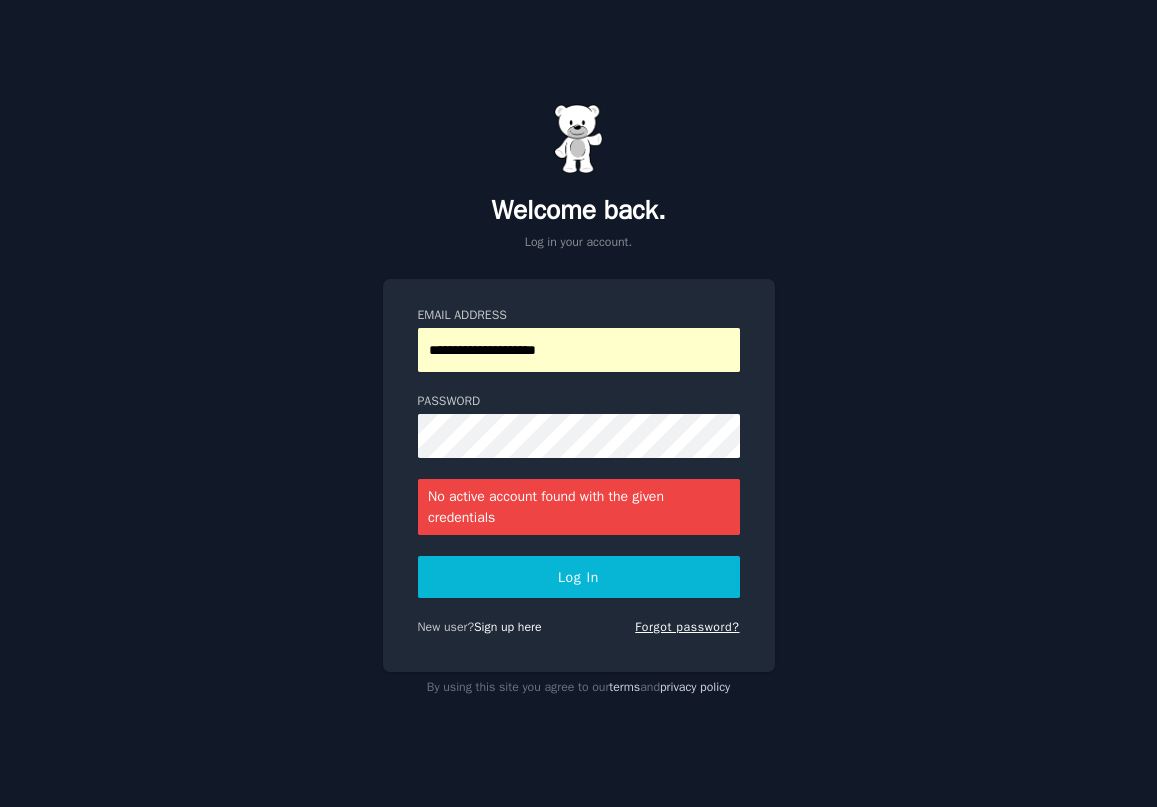 click on "Forgot password?" at bounding box center [687, 627] 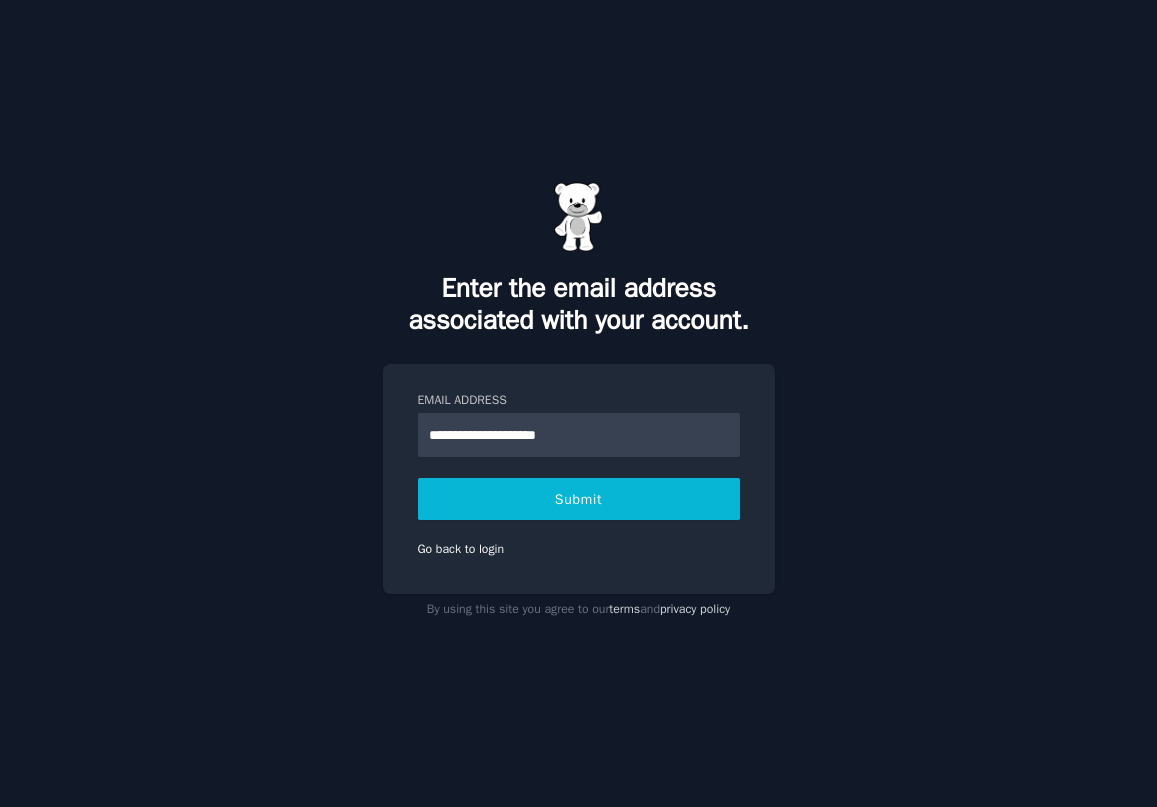 type on "**********" 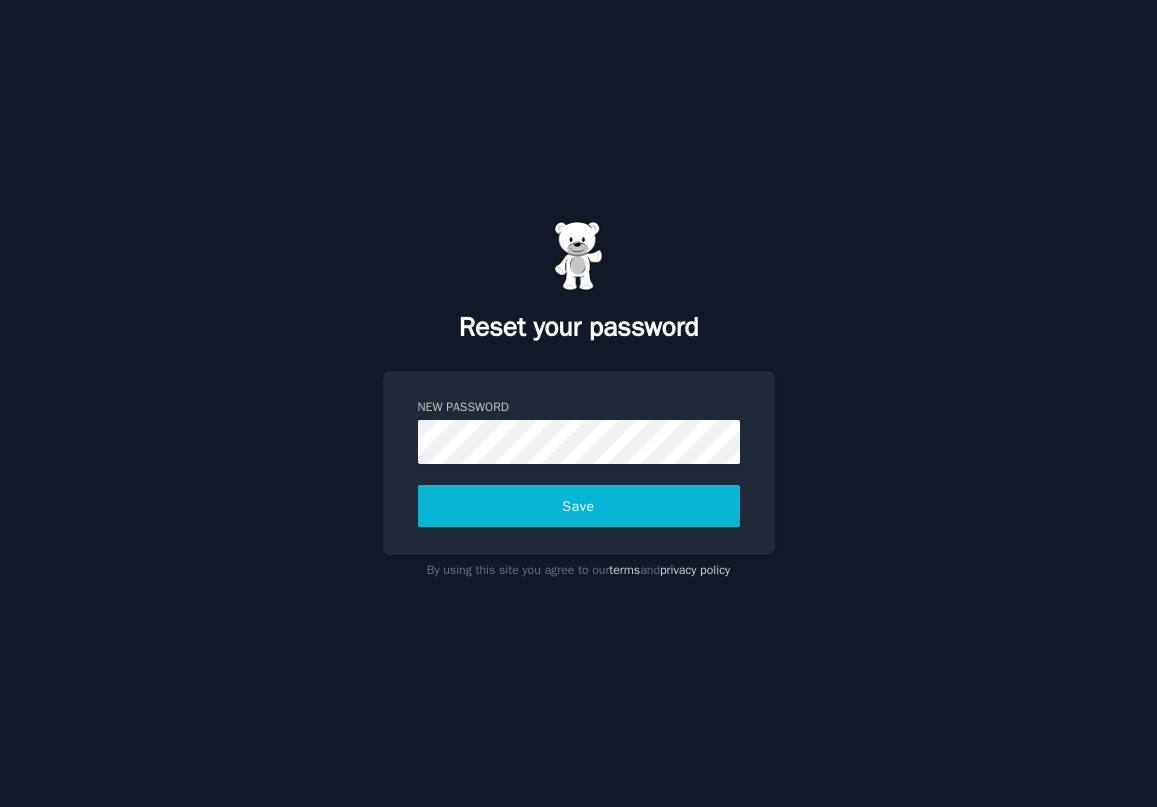 scroll, scrollTop: 0, scrollLeft: 0, axis: both 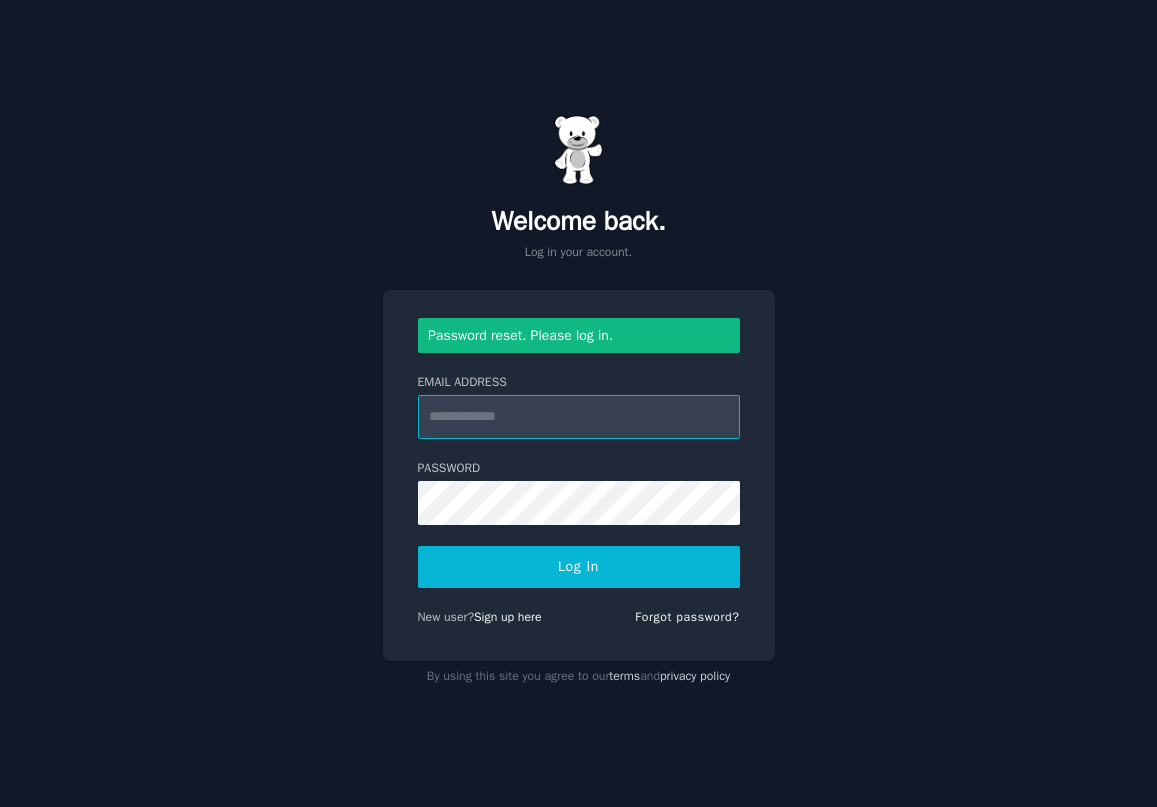 click on "Email Address" at bounding box center [579, 417] 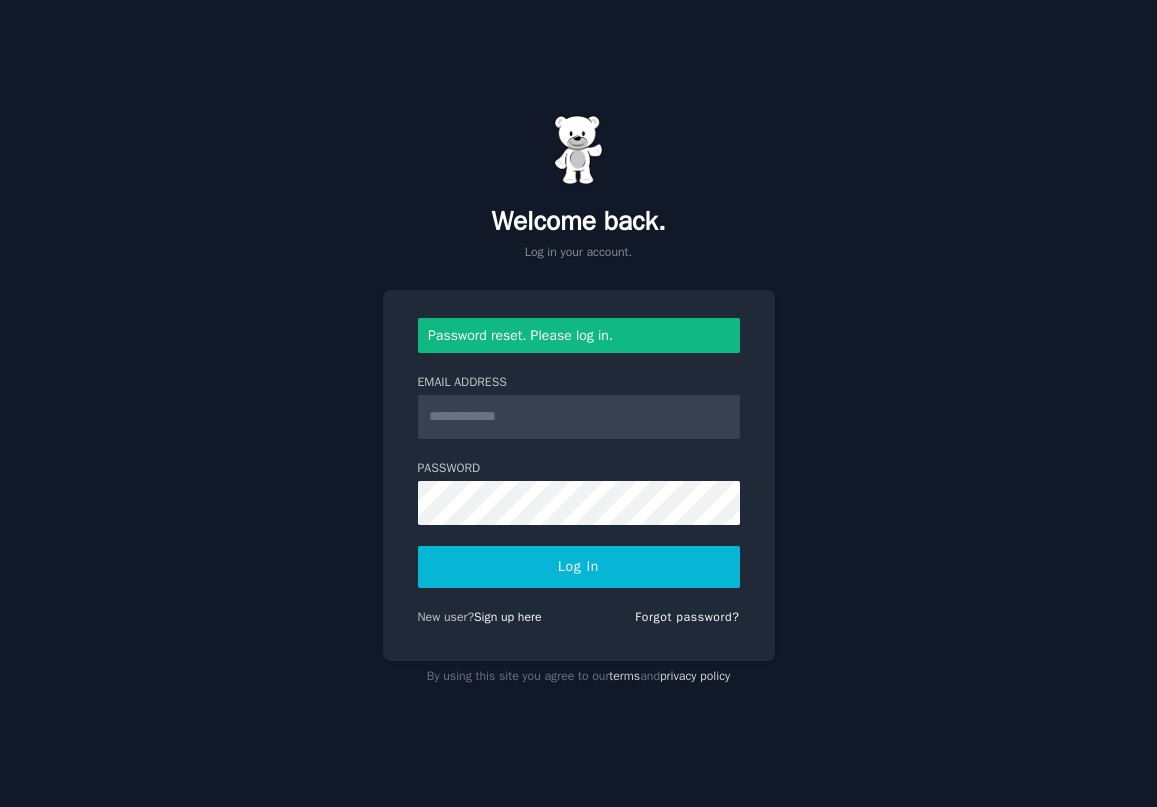 click on "Welcome back. Log in your account. Password reset. Please log in. Email Address Password Log In New user?  Sign up here Forgot password? By using this site you agree to our  terms  and  privacy policy" at bounding box center [578, 403] 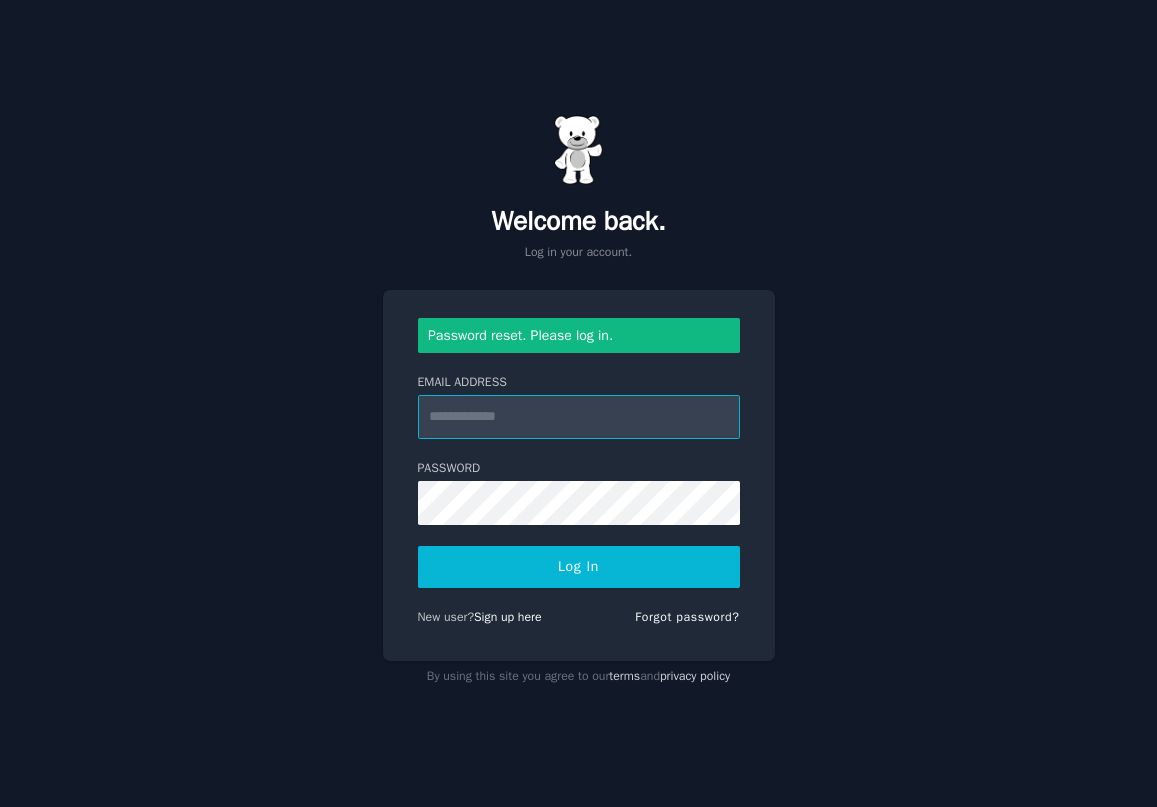 click on "Email Address" at bounding box center [579, 417] 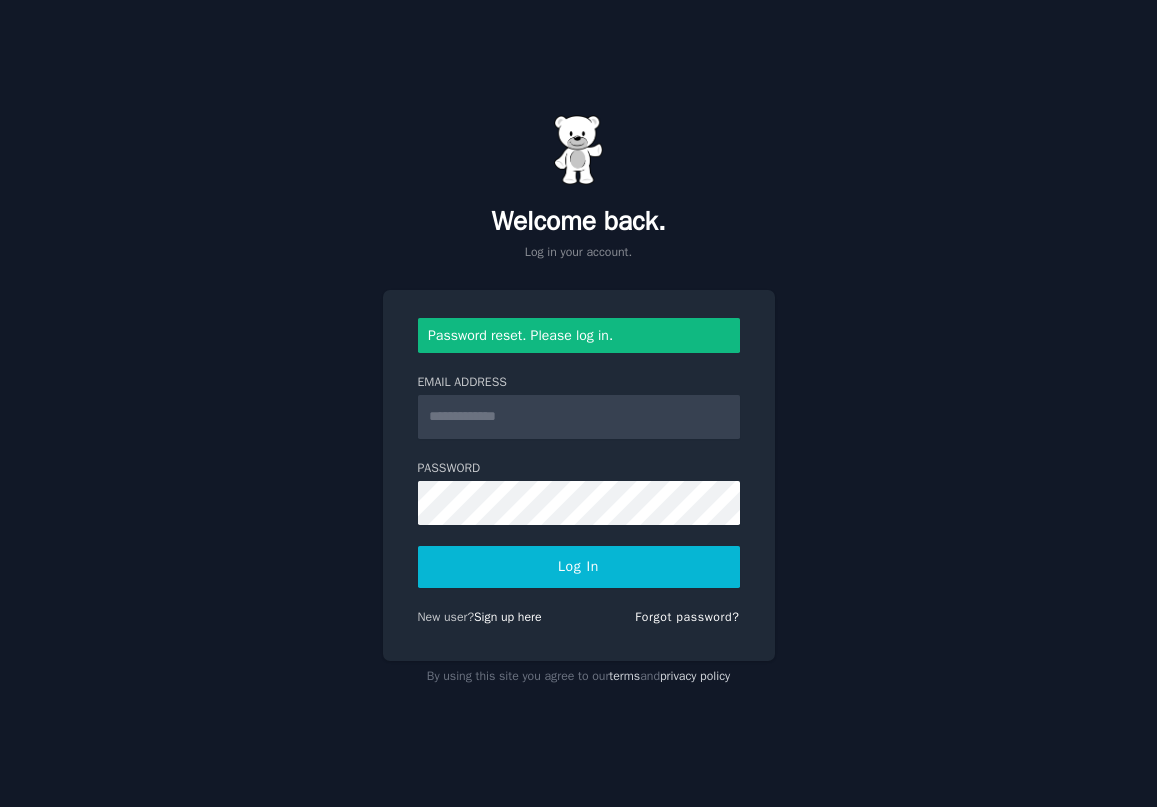 click at bounding box center (729, 503) 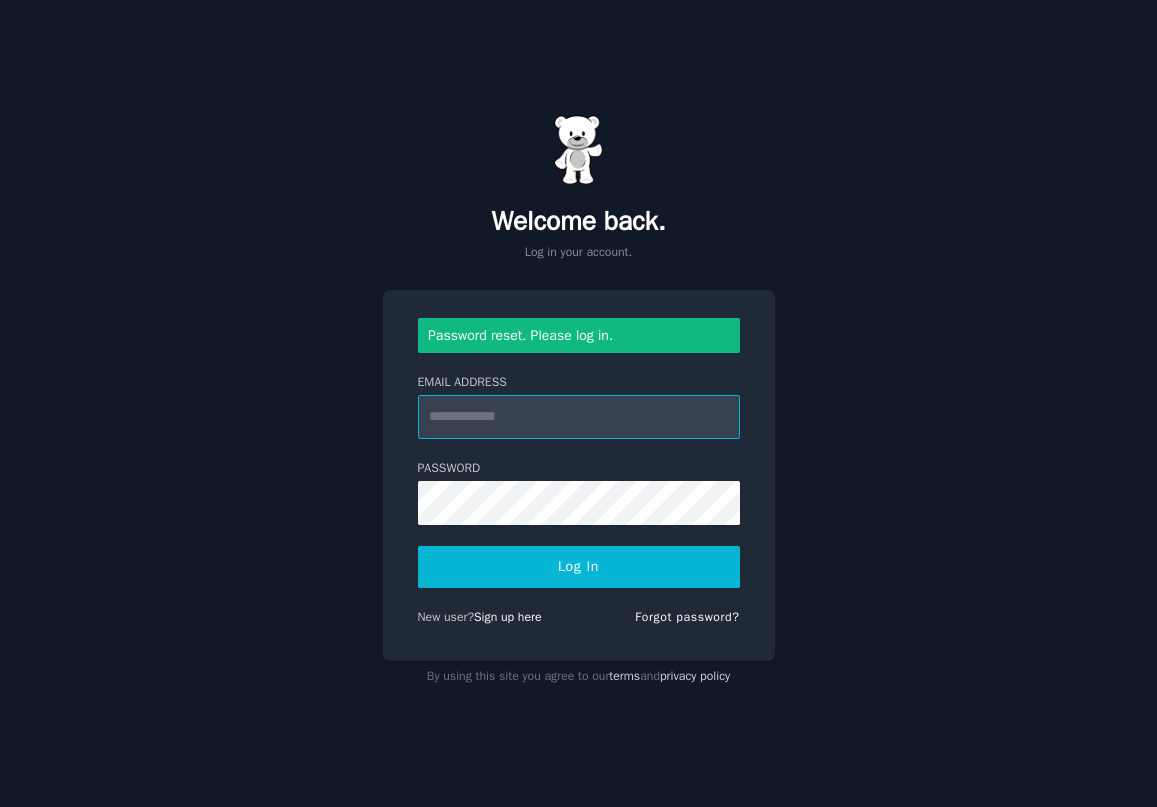 click on "Email Address" at bounding box center (579, 417) 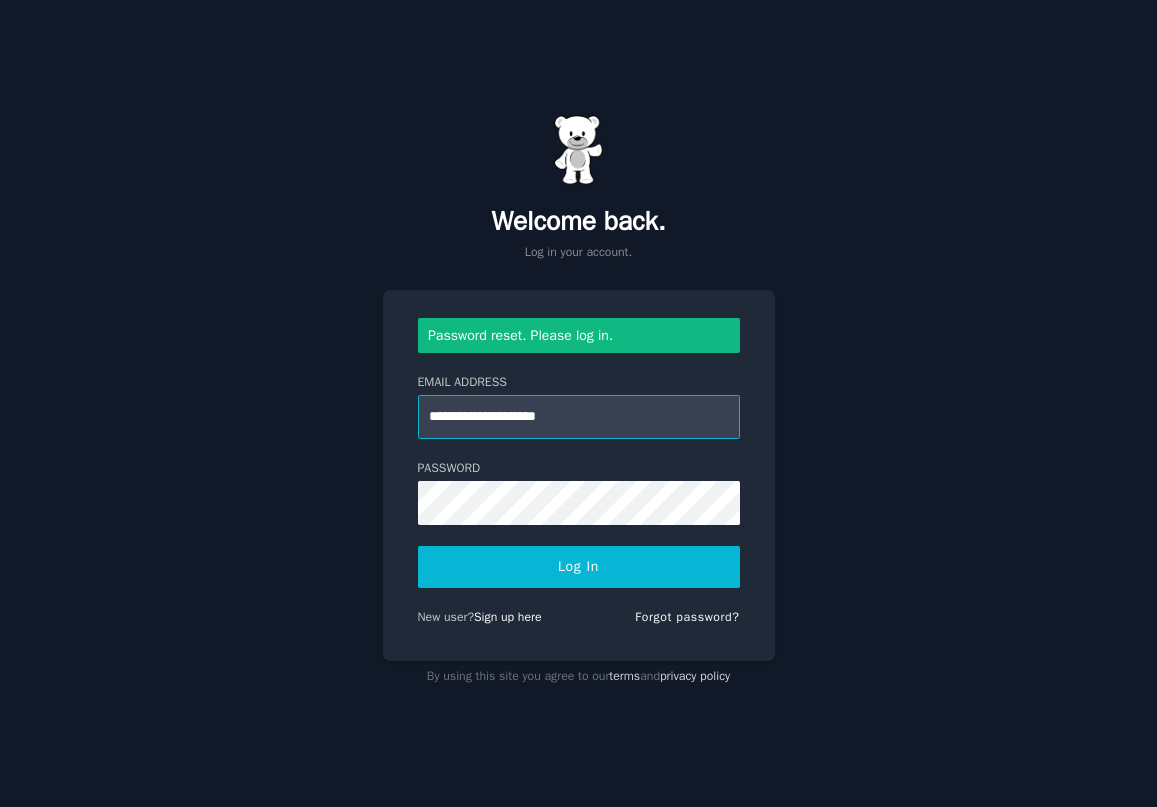 type on "**********" 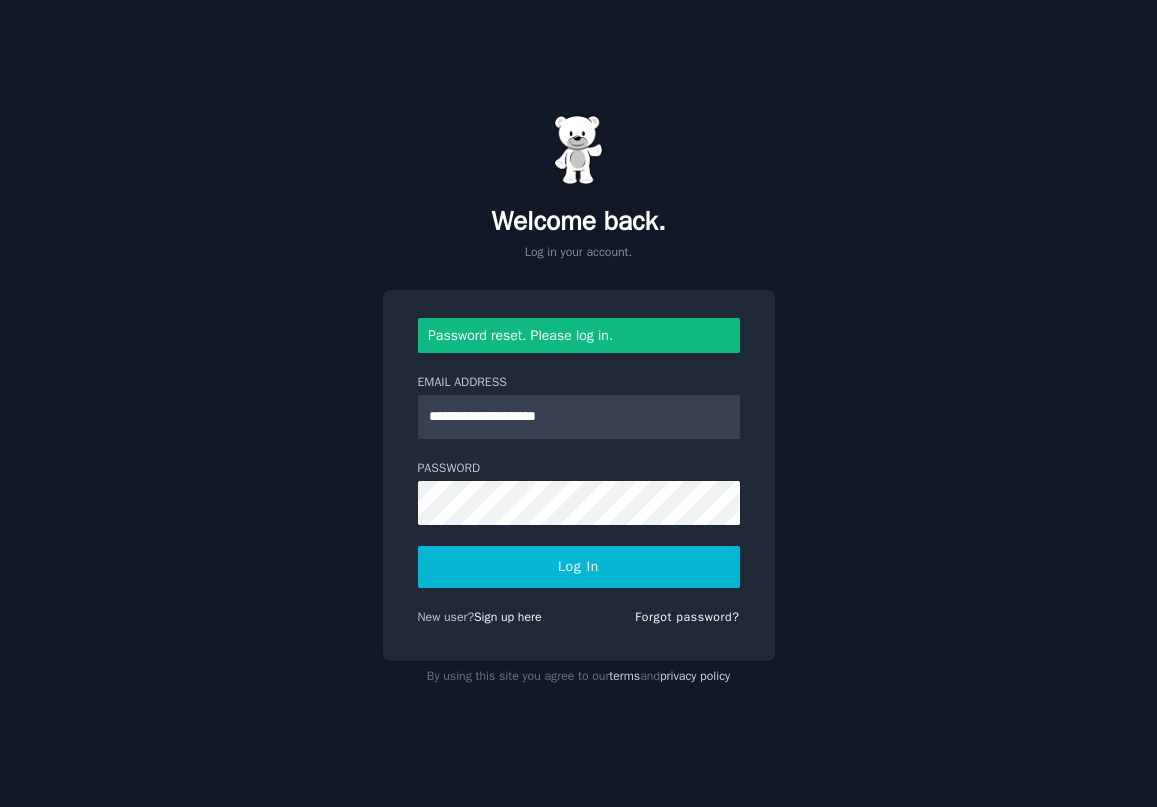 click on "Log In" at bounding box center (579, 567) 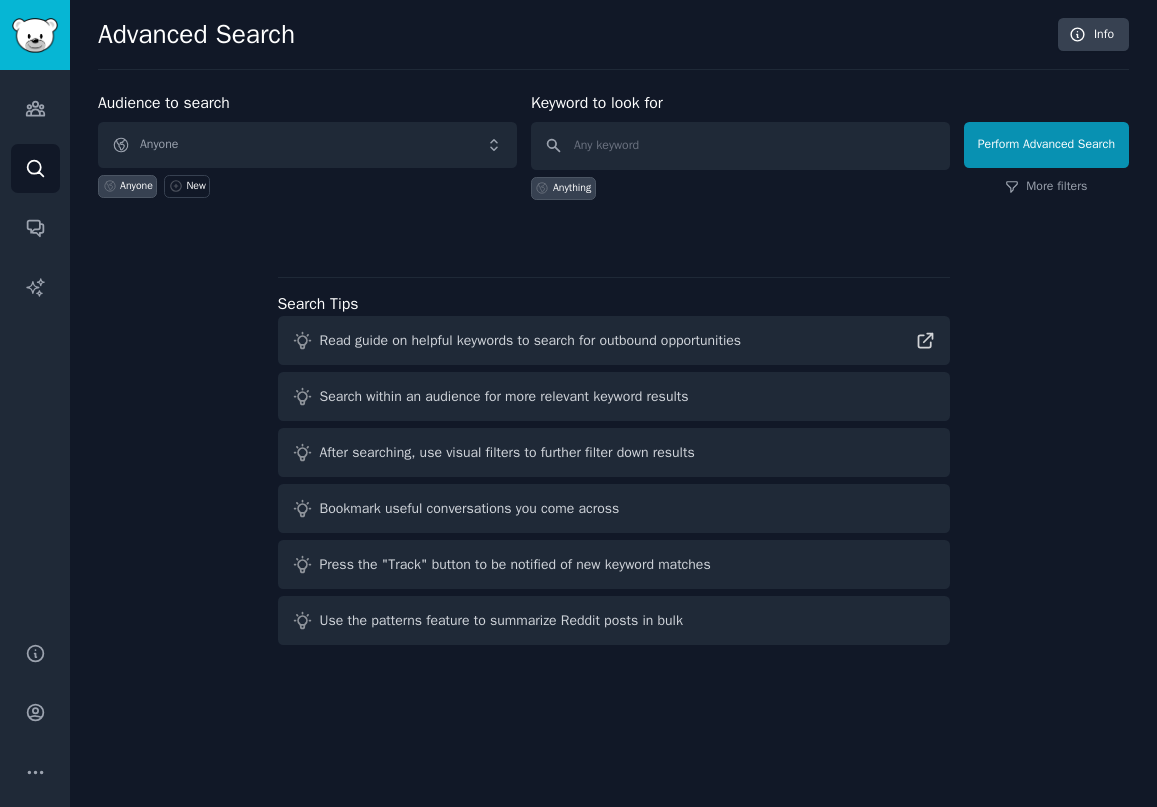 scroll, scrollTop: 0, scrollLeft: 0, axis: both 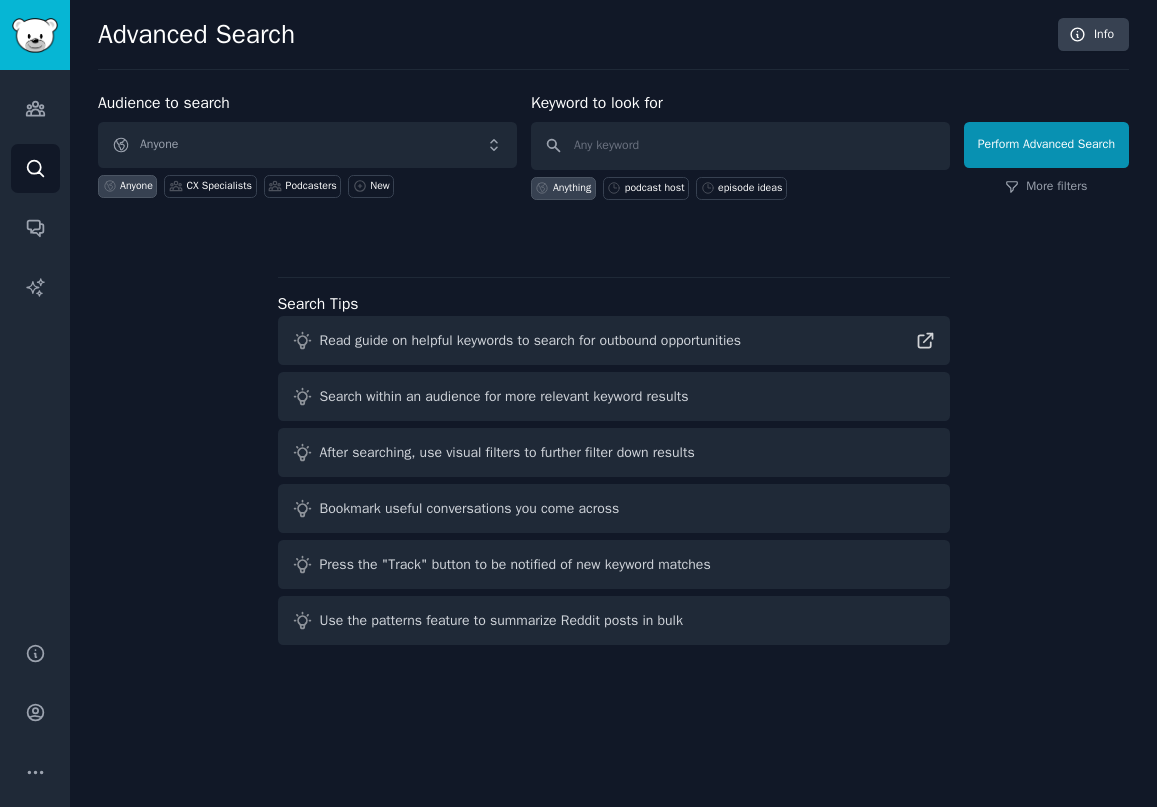 click on "Advanced Search" at bounding box center (572, 35) 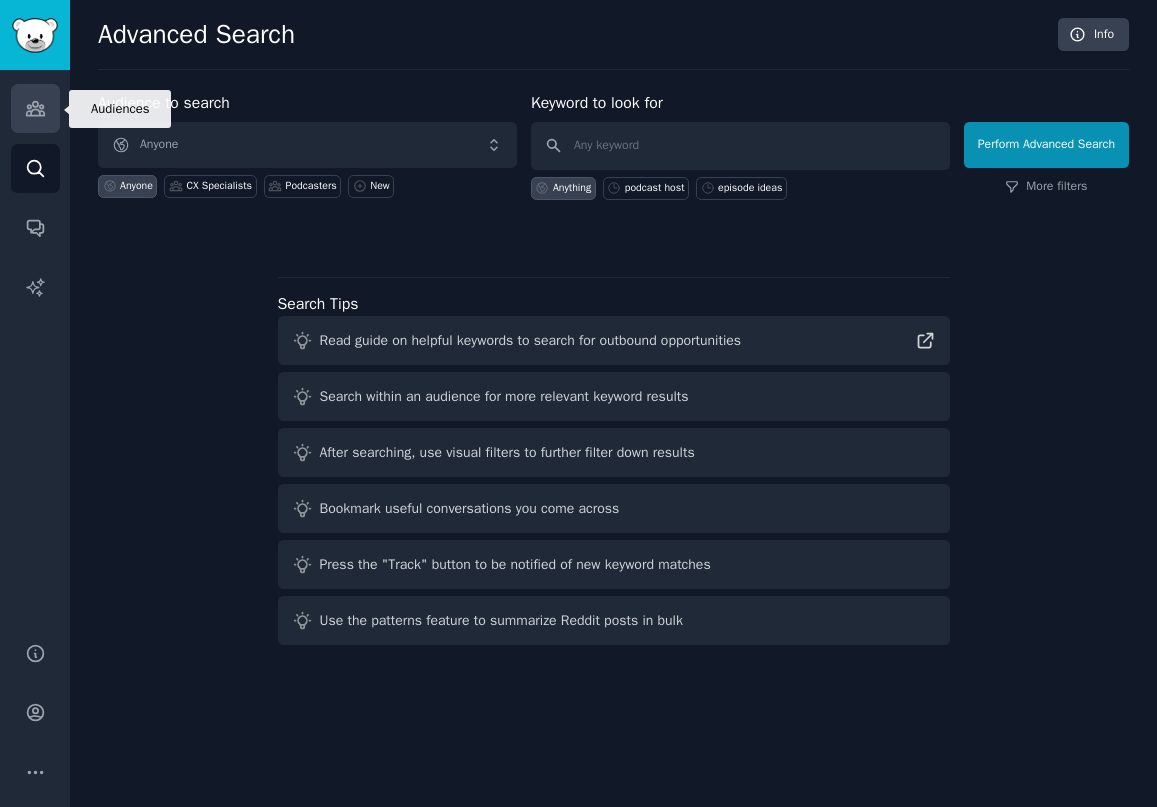 click 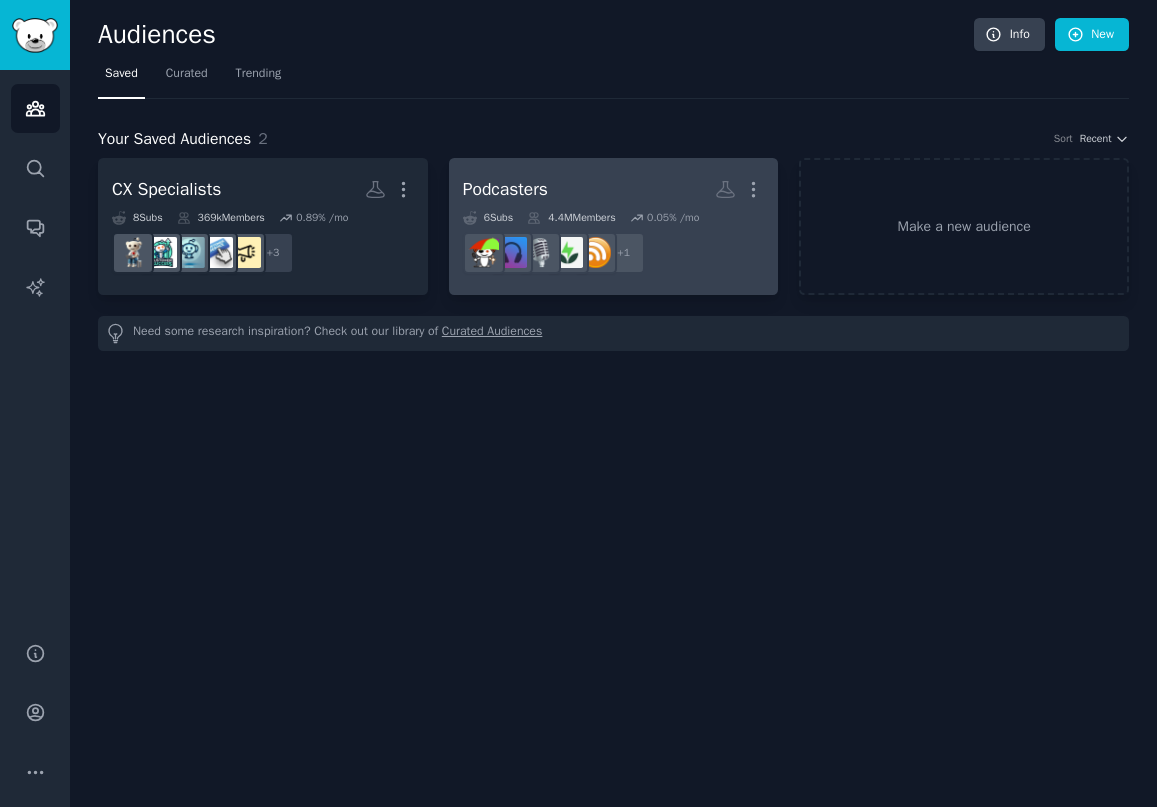 click on "Podcasters More" at bounding box center (614, 189) 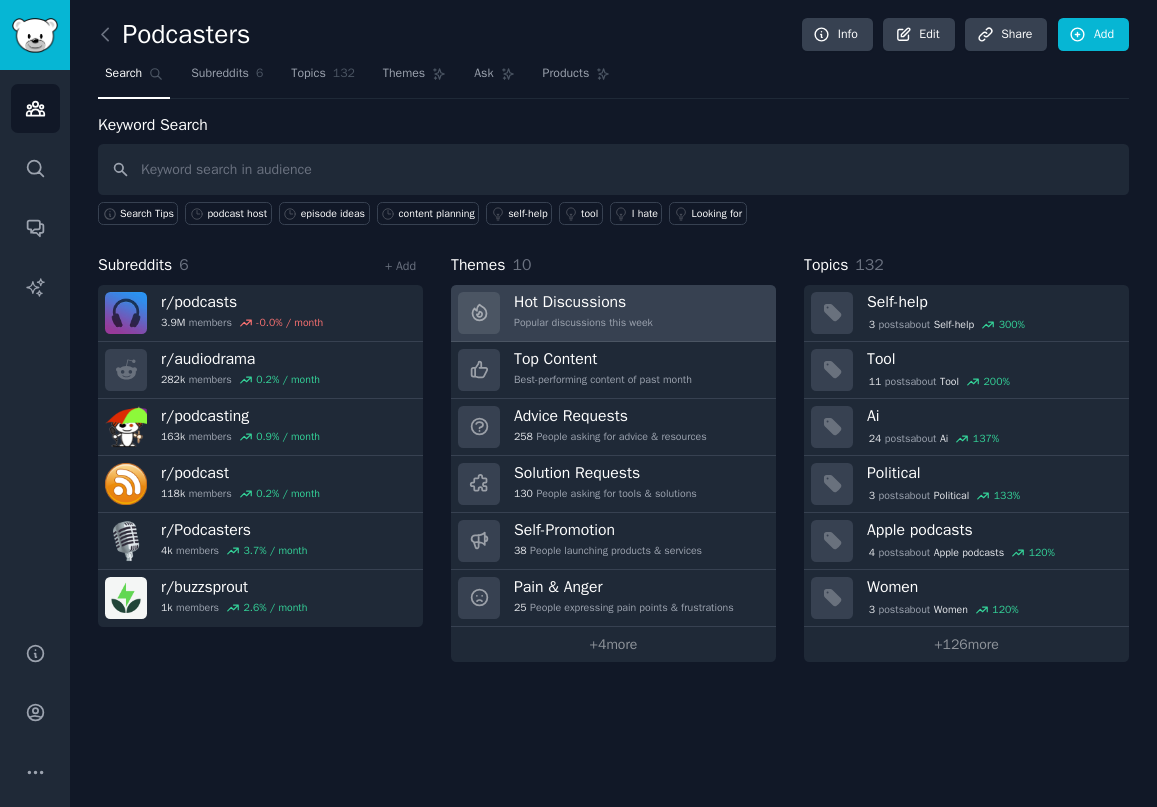 click on "Hot Discussions" at bounding box center [583, 302] 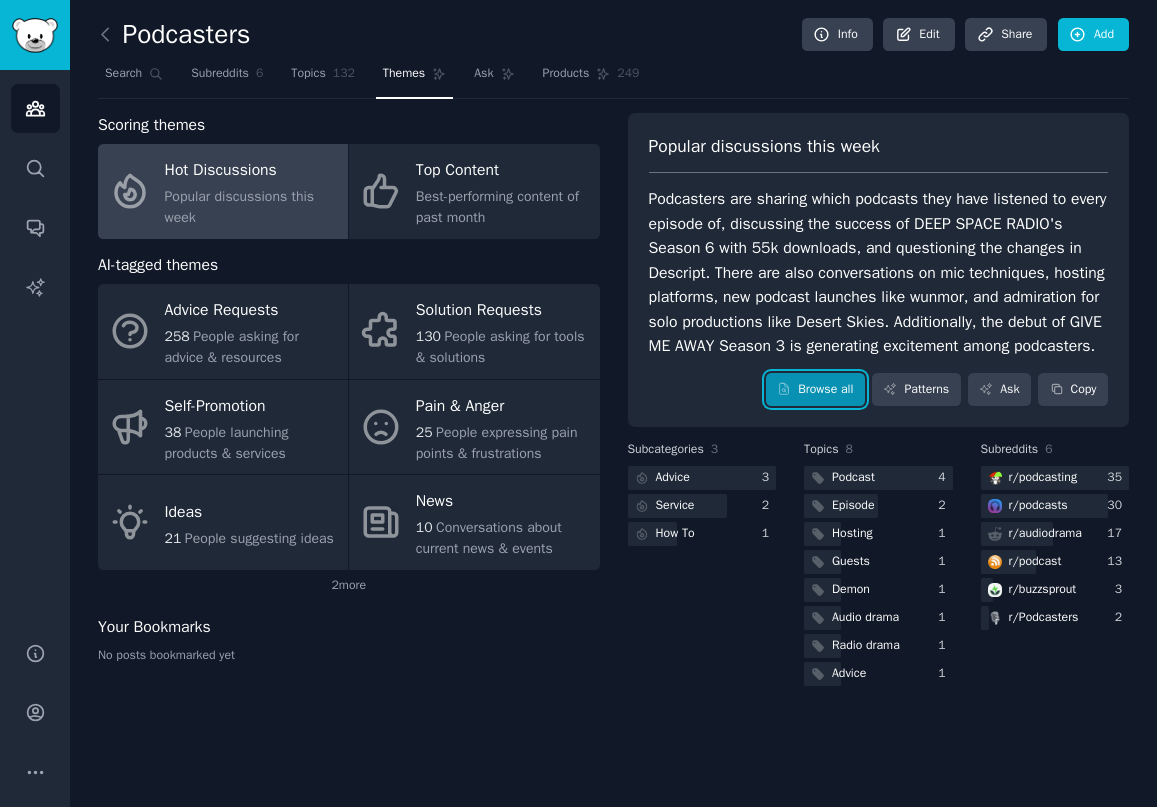 click on "Browse all" at bounding box center [815, 390] 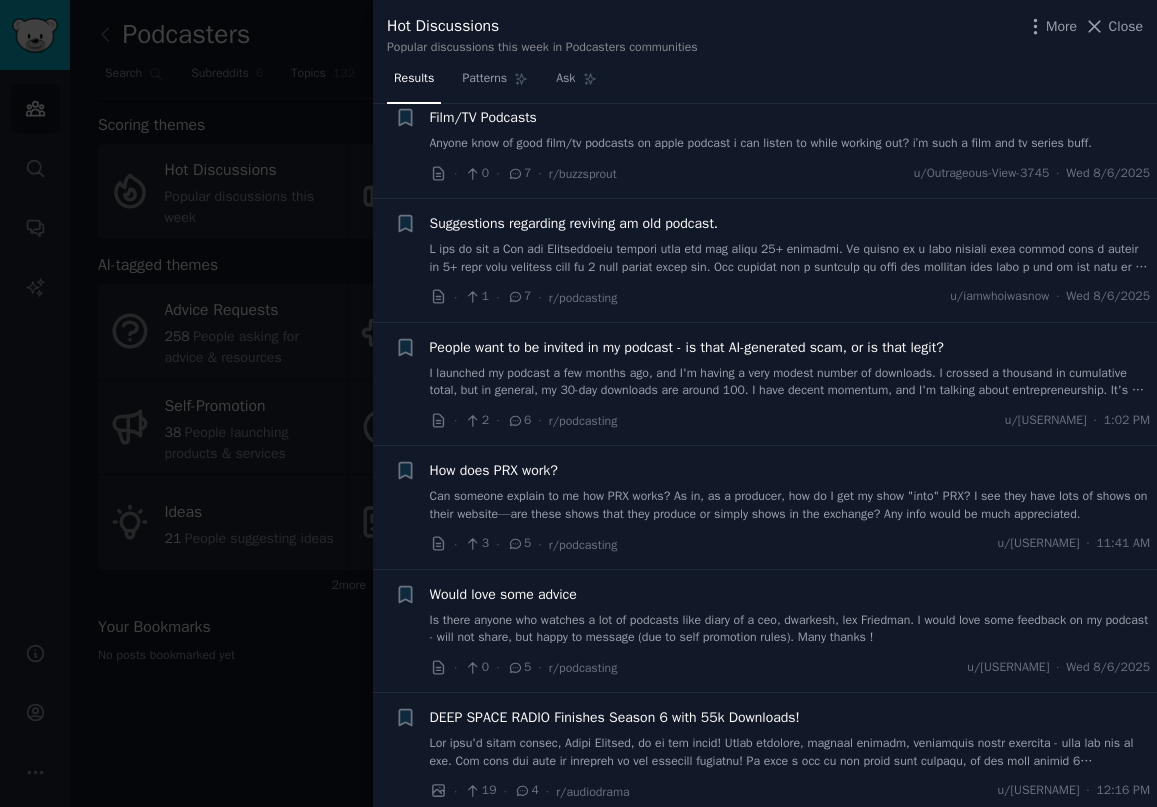 scroll, scrollTop: 4350, scrollLeft: 0, axis: vertical 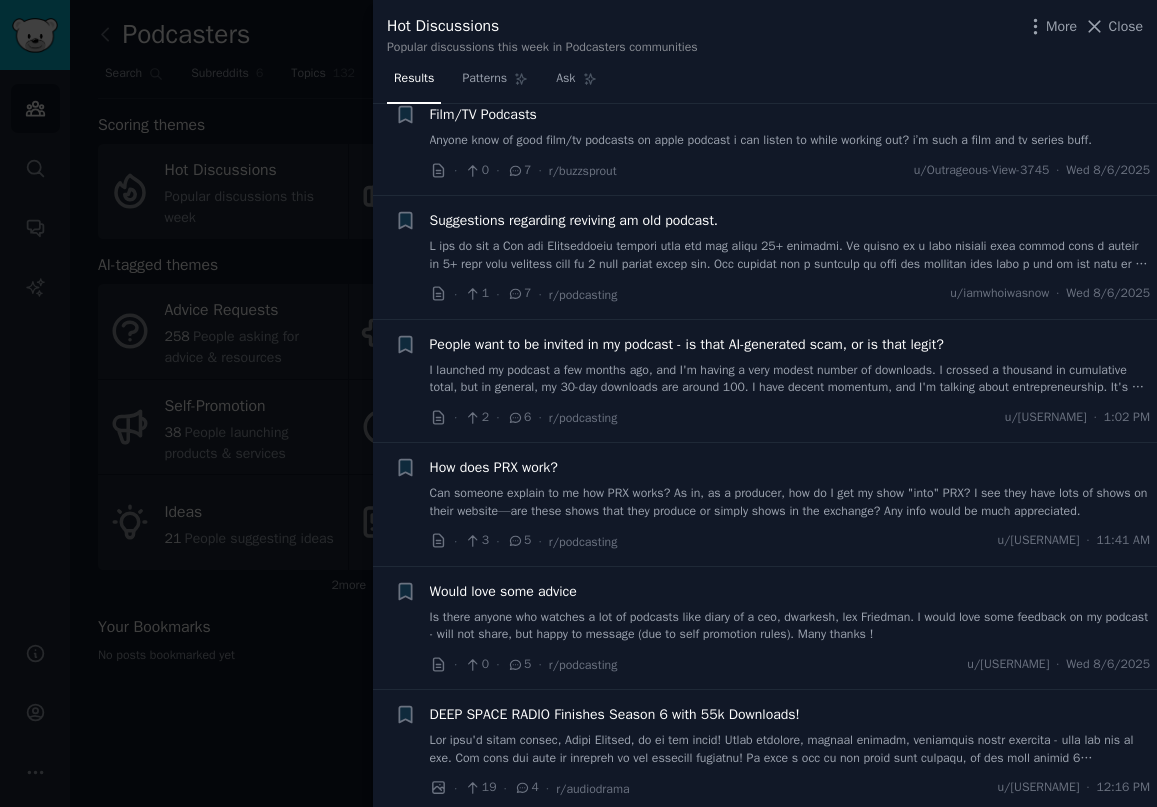 click at bounding box center (578, 403) 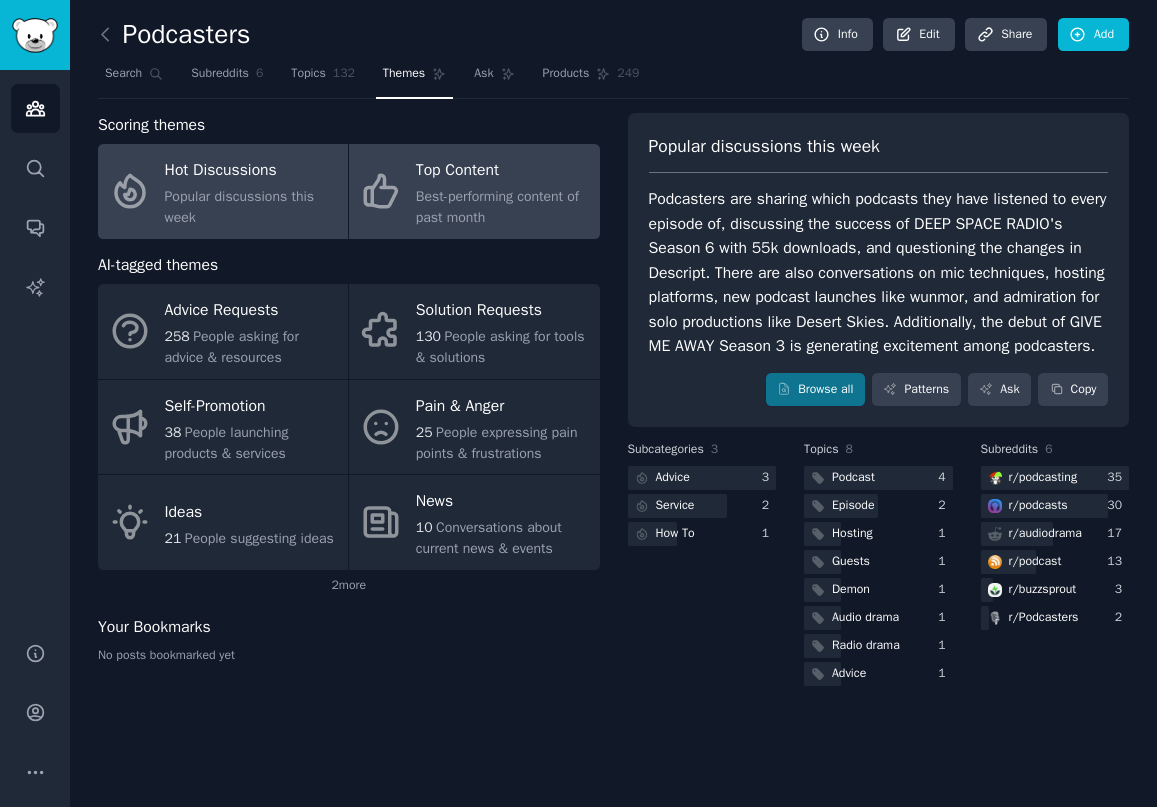 click on "Top Content" at bounding box center (502, 171) 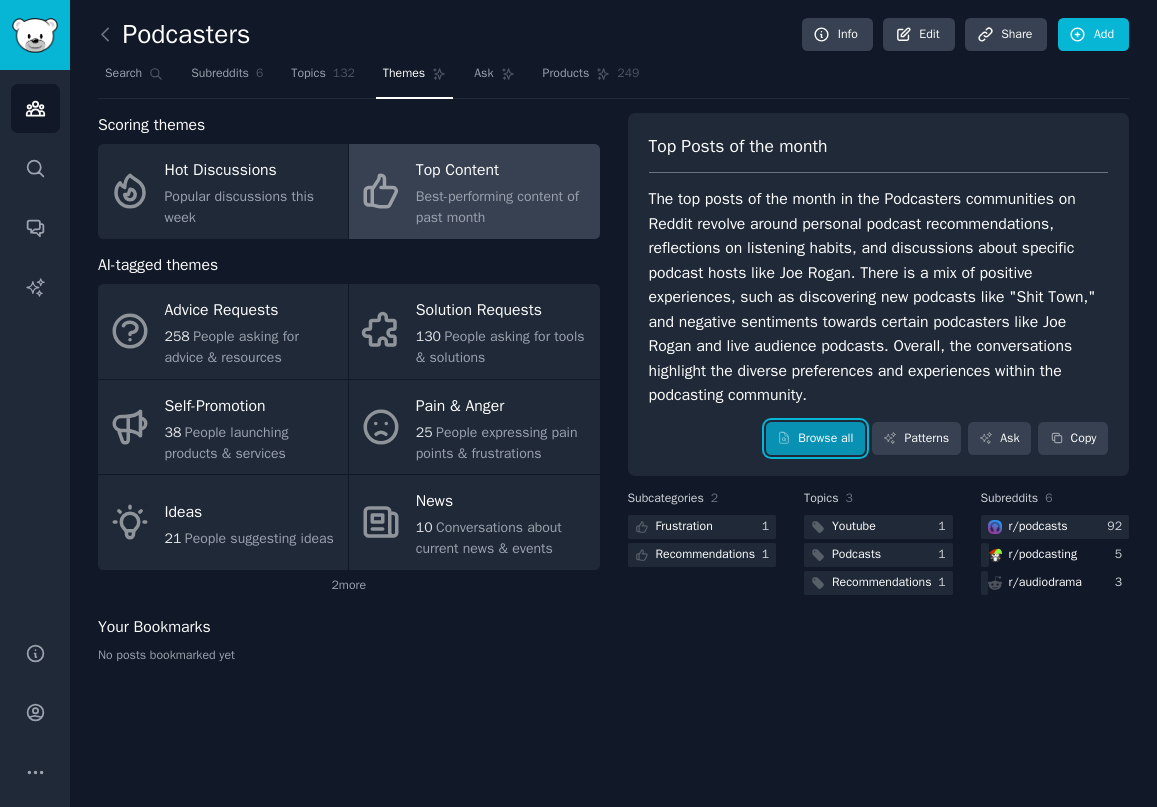 click on "Browse all" at bounding box center [815, 439] 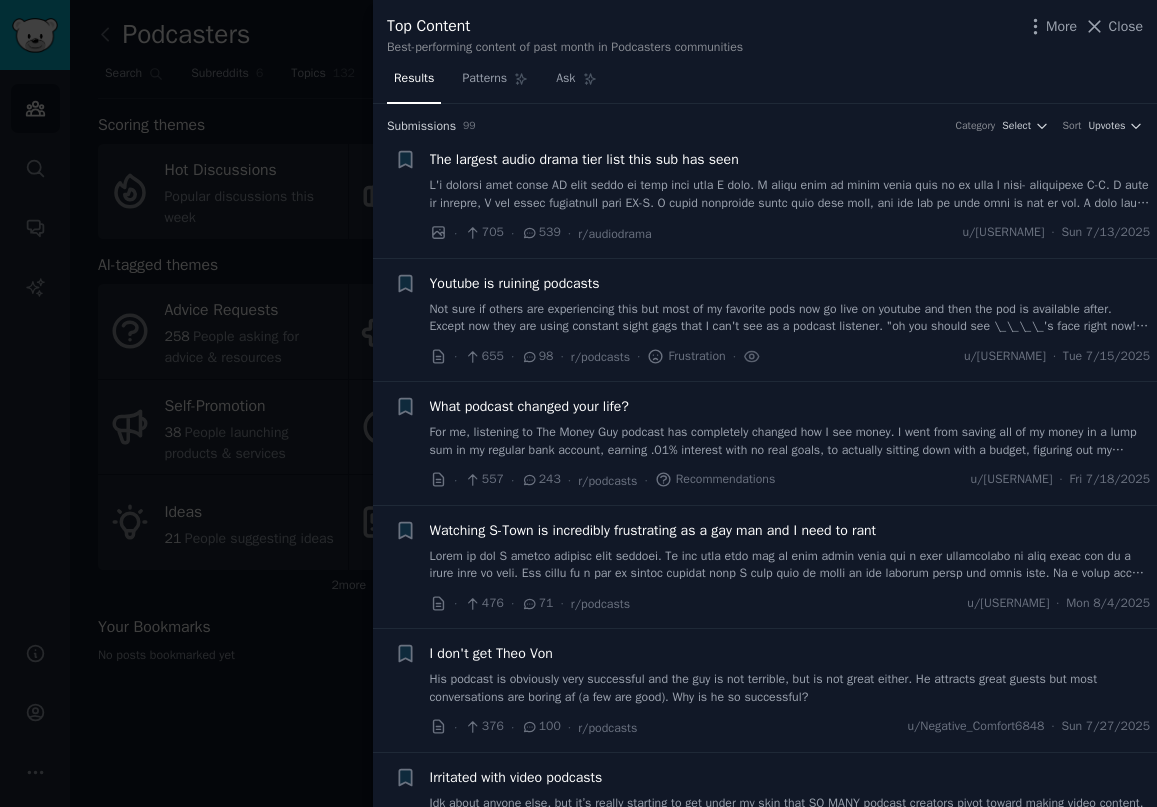 click on "Not sure if others are experiencing this but most of my favorite pods now go live on youtube and then the pod is available after. Except now they are using constant sight gags that I can't see as a podcast listener. "oh you should see \_\_\_\_'s face right now!!!" Does nothing for me as I'm listening in my car or while I'm on a jog.
I assume they are making a lot more money putting them on youtube since there is now an ad every 2 minutes. But its annoying as hell." at bounding box center (790, 318) 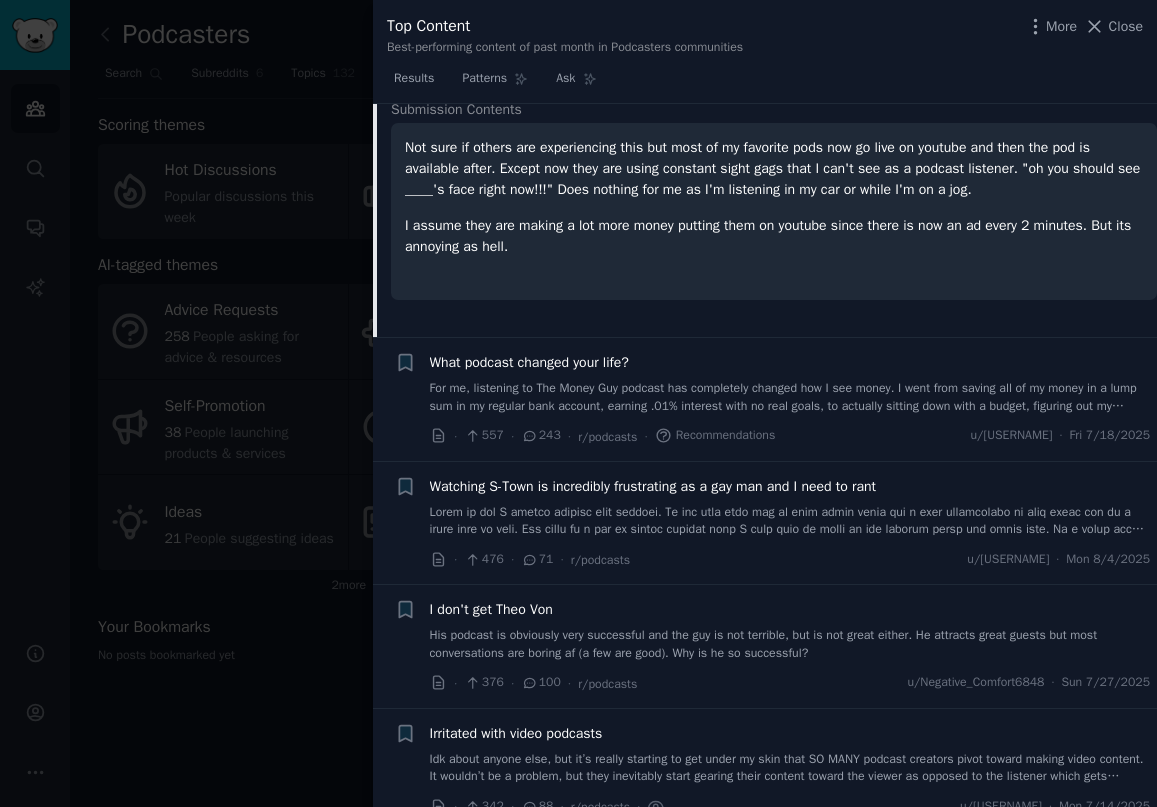 scroll, scrollTop: 0, scrollLeft: 0, axis: both 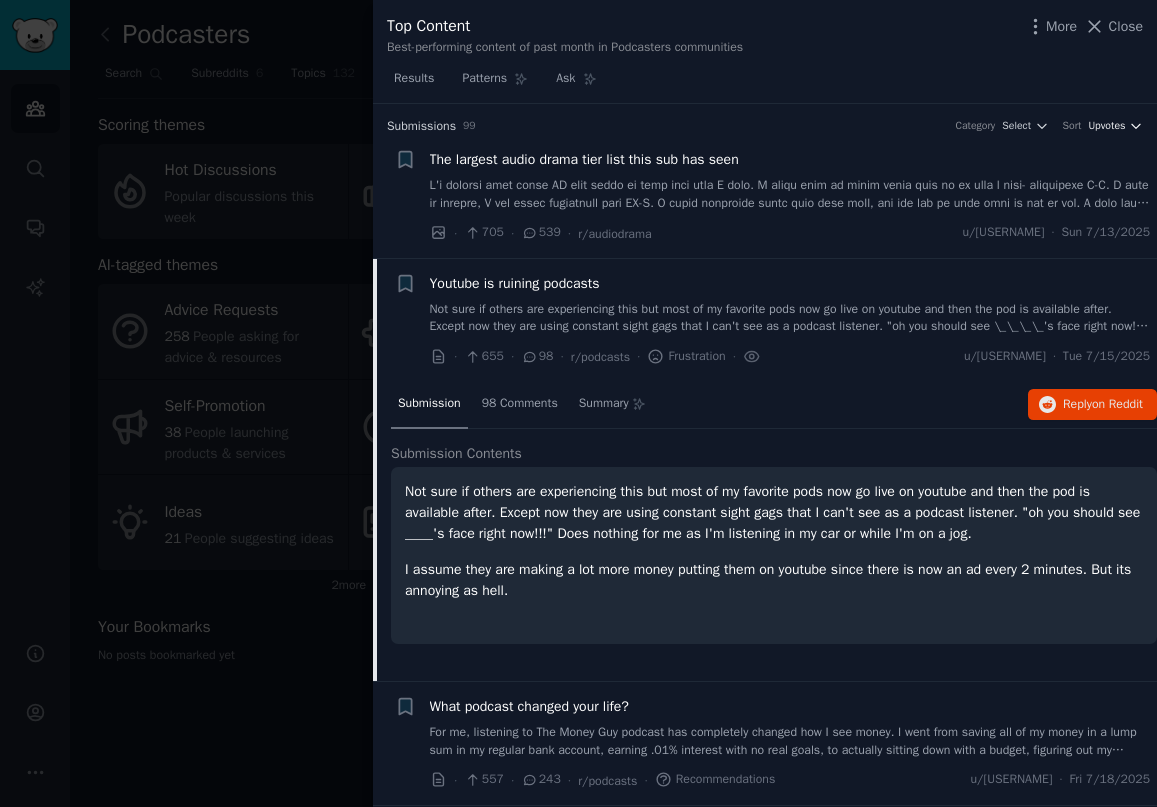 click on "Upvotes" at bounding box center [1106, 126] 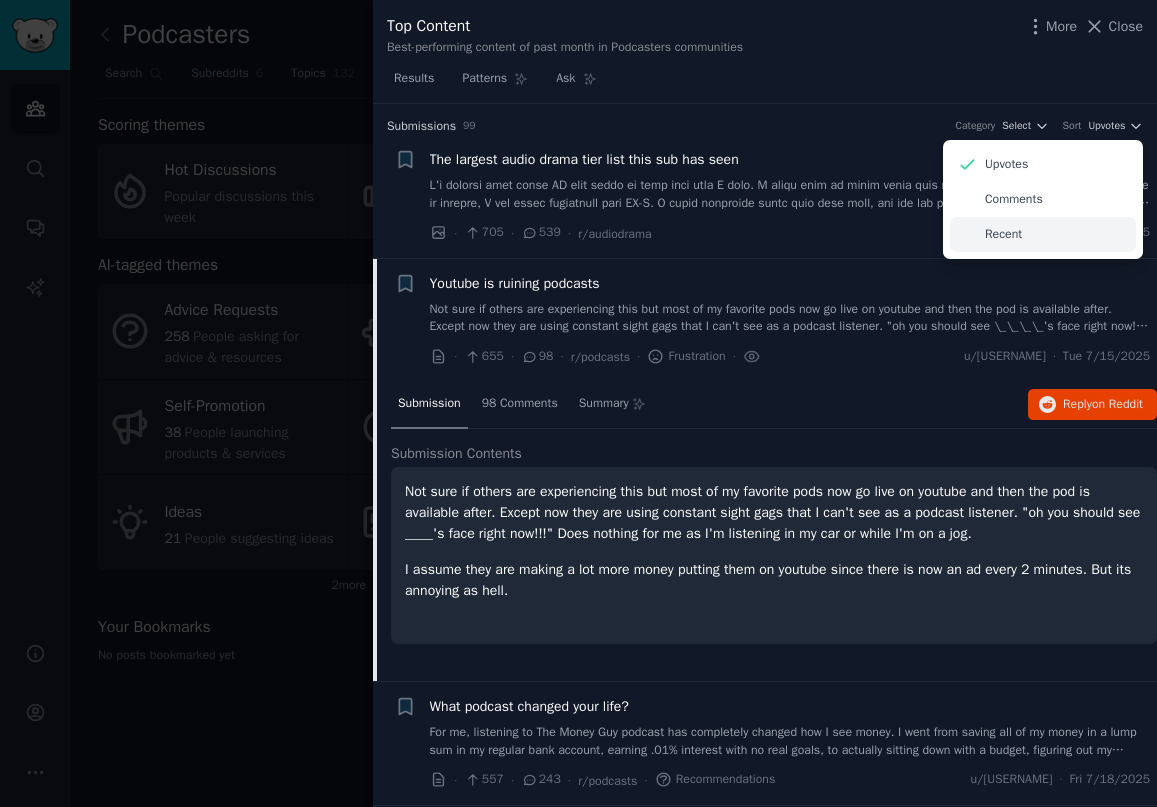click on "Recent" at bounding box center [1043, 234] 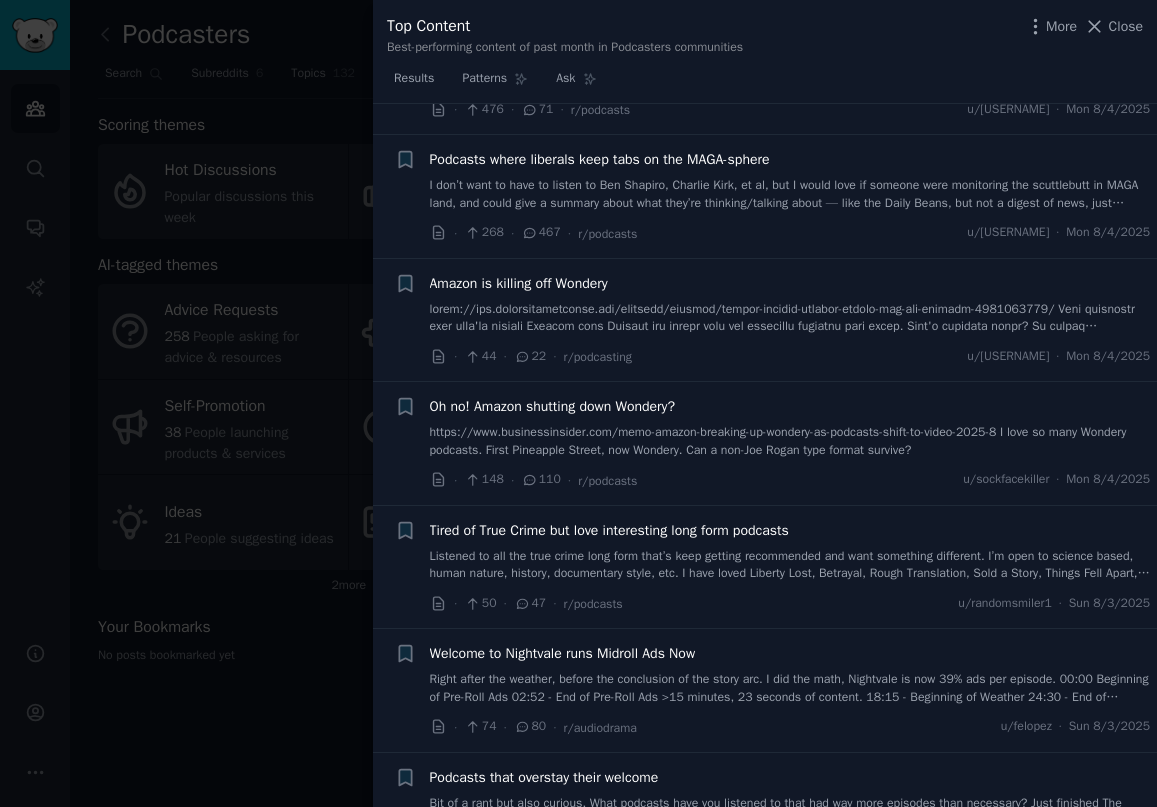 scroll, scrollTop: 637, scrollLeft: 0, axis: vertical 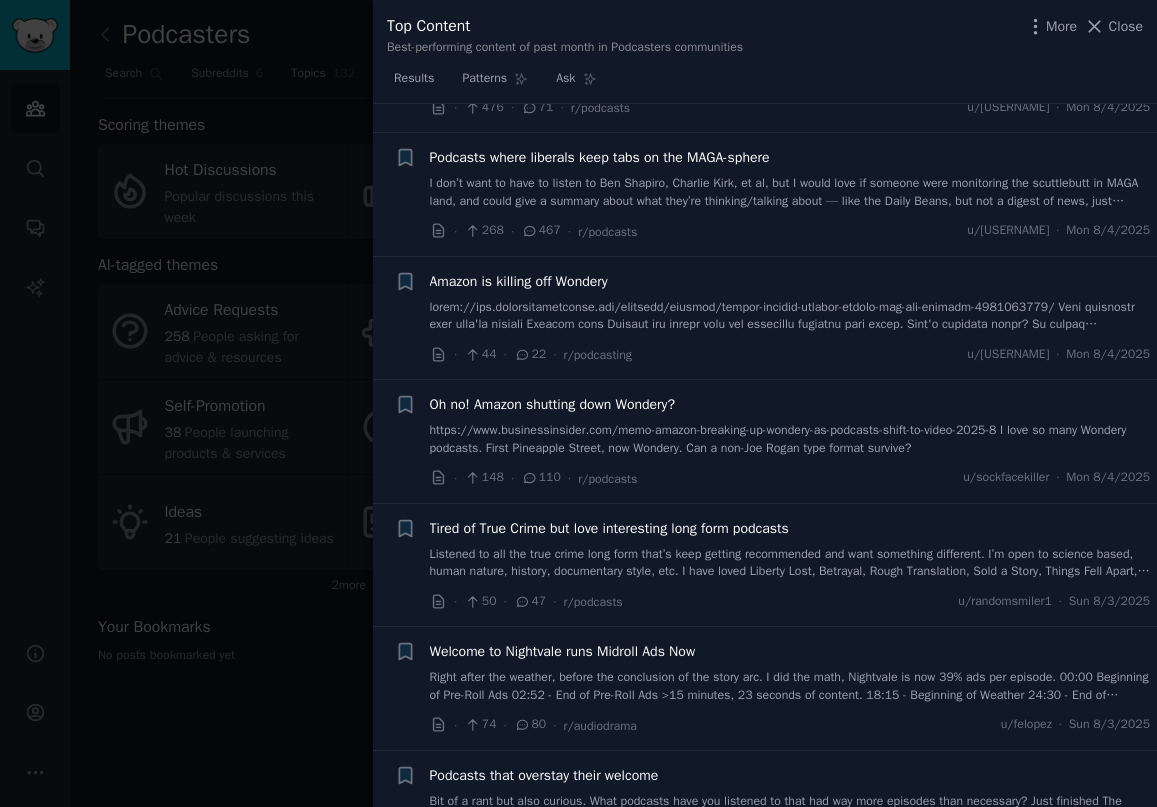 click on "Amazon is killing off Wondery" at bounding box center [519, 281] 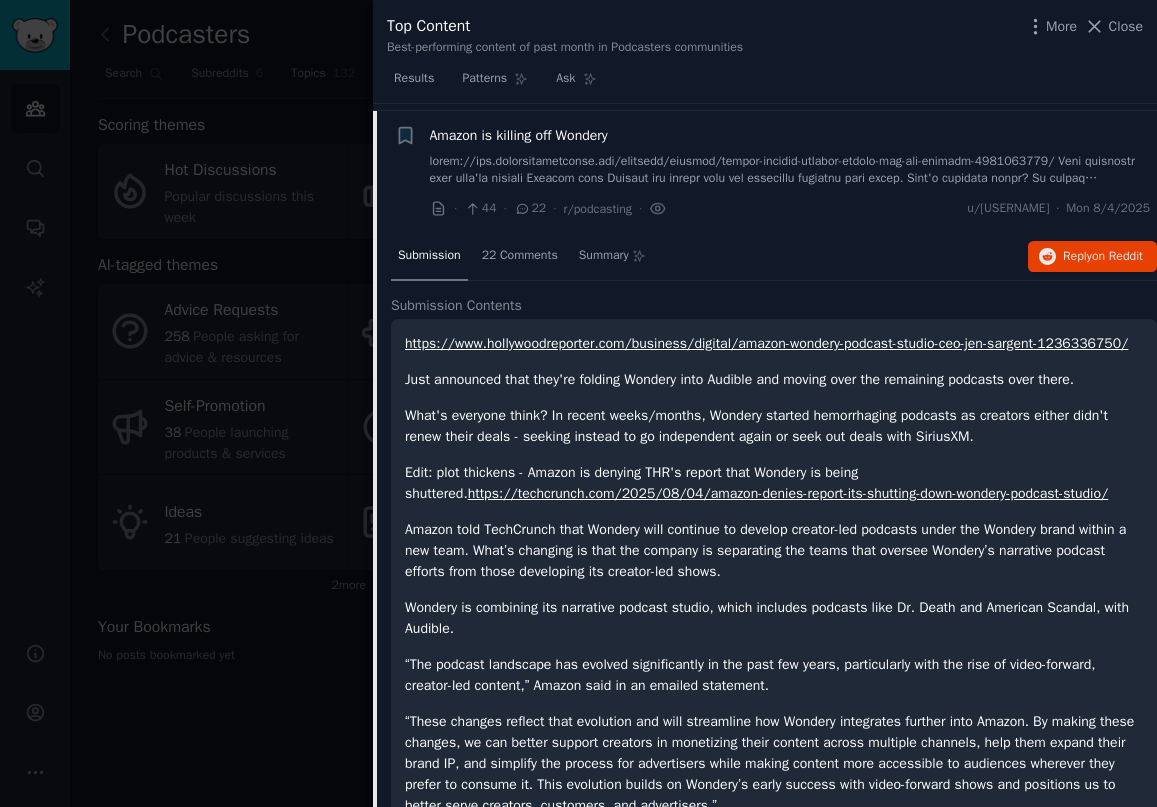 scroll, scrollTop: 770, scrollLeft: 0, axis: vertical 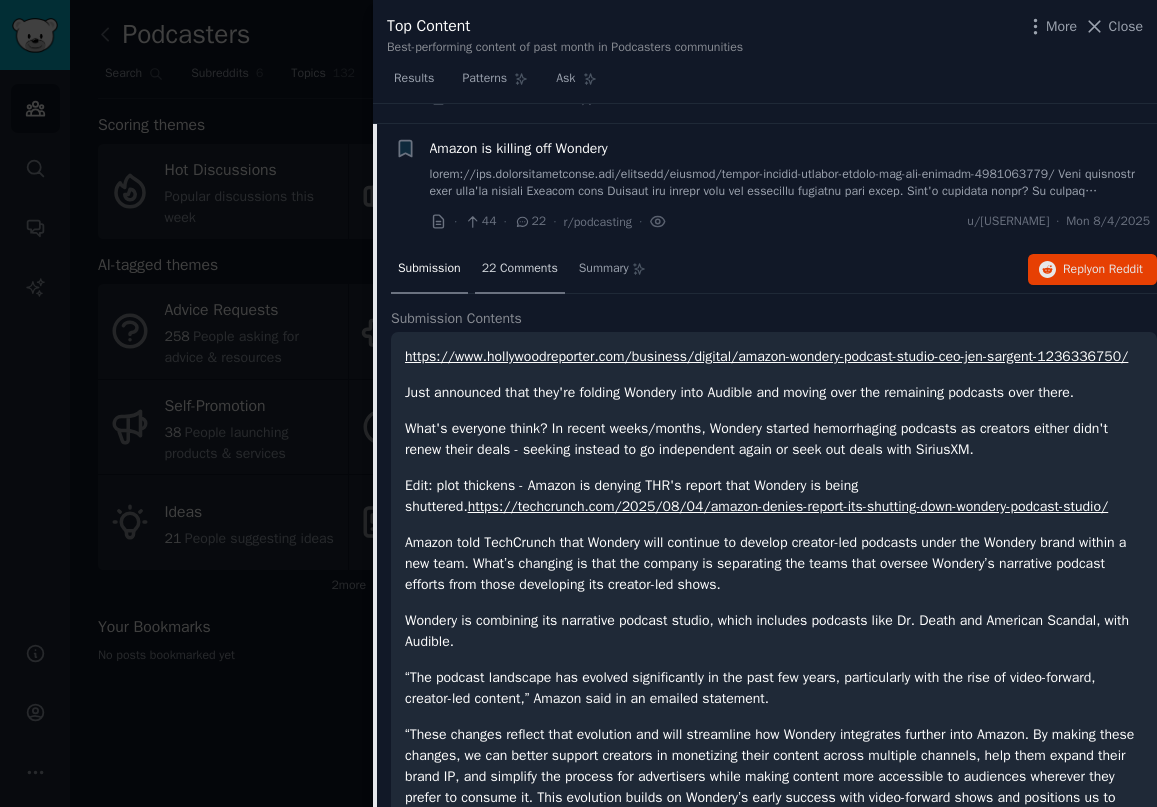 click on "22 Comments" at bounding box center [520, 269] 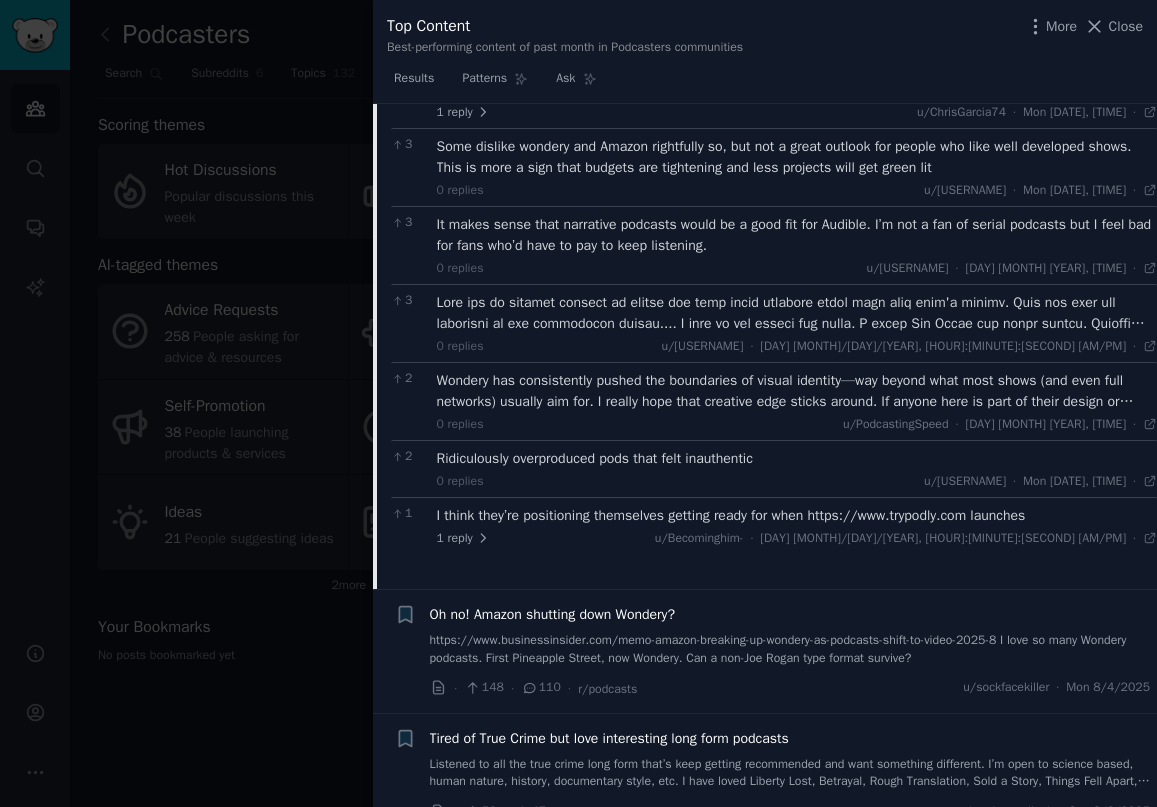 scroll, scrollTop: 1388, scrollLeft: 0, axis: vertical 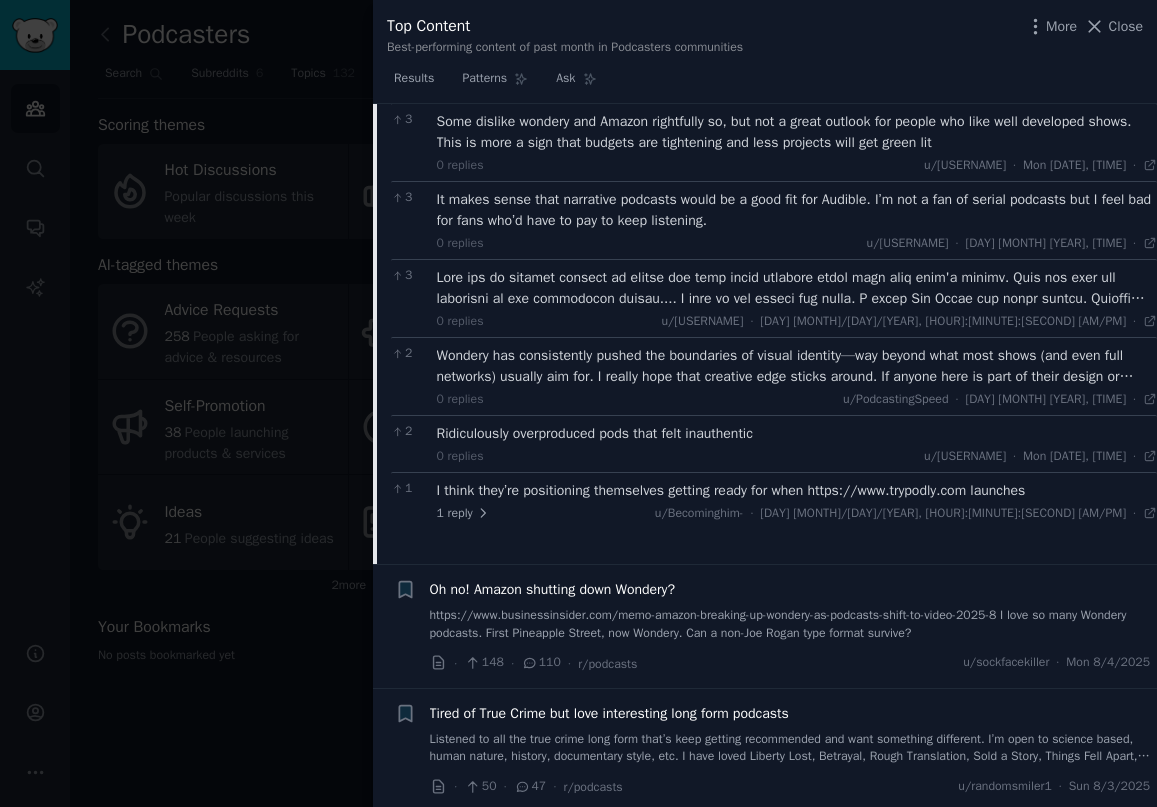 click on "· 148 · 110 · r/podcasts u/[USERNAME] · [DAY] [MONTH]/[DAY]/[YEAR]" at bounding box center [790, 663] 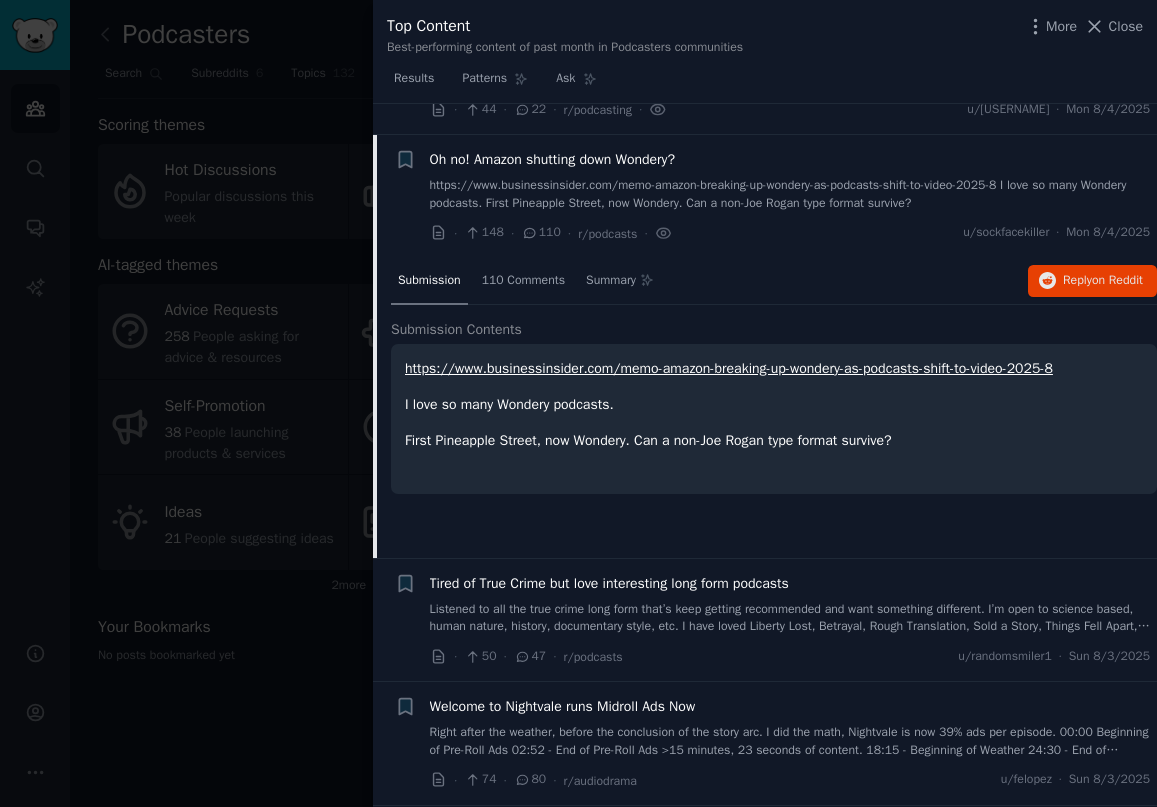 scroll, scrollTop: 878, scrollLeft: 0, axis: vertical 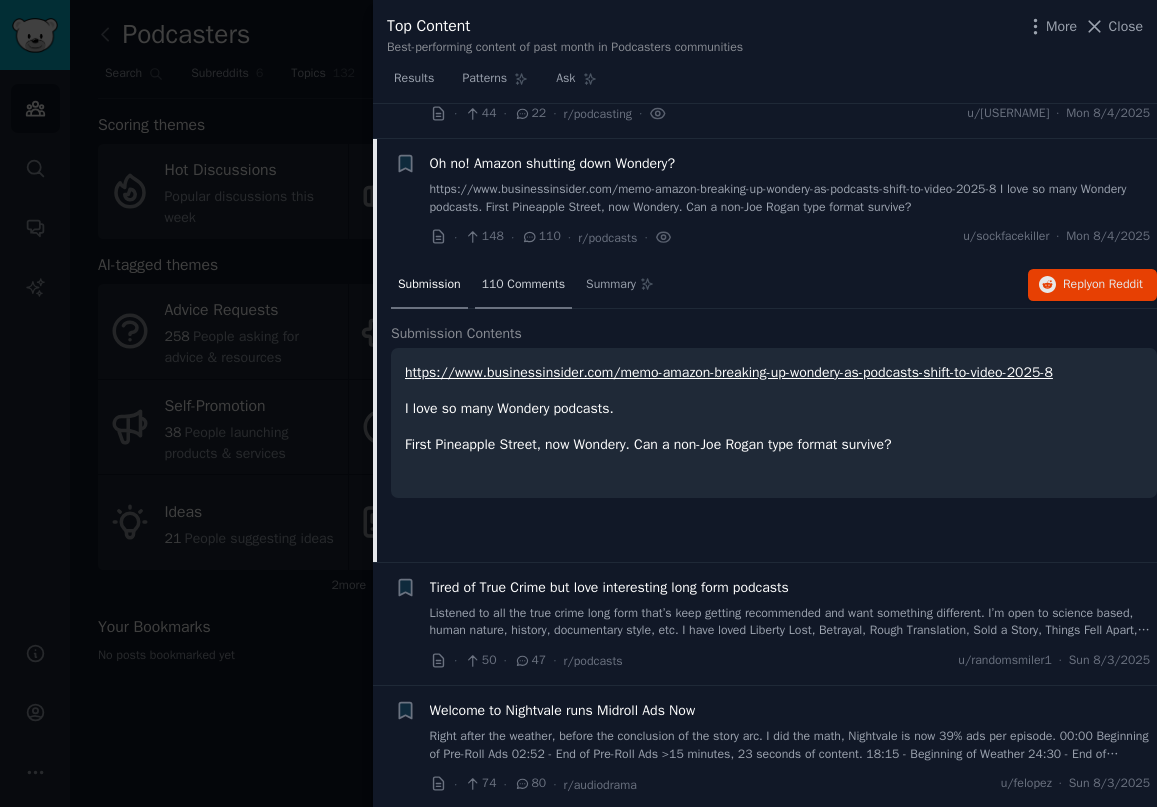 click on "110 Comments" at bounding box center (523, 285) 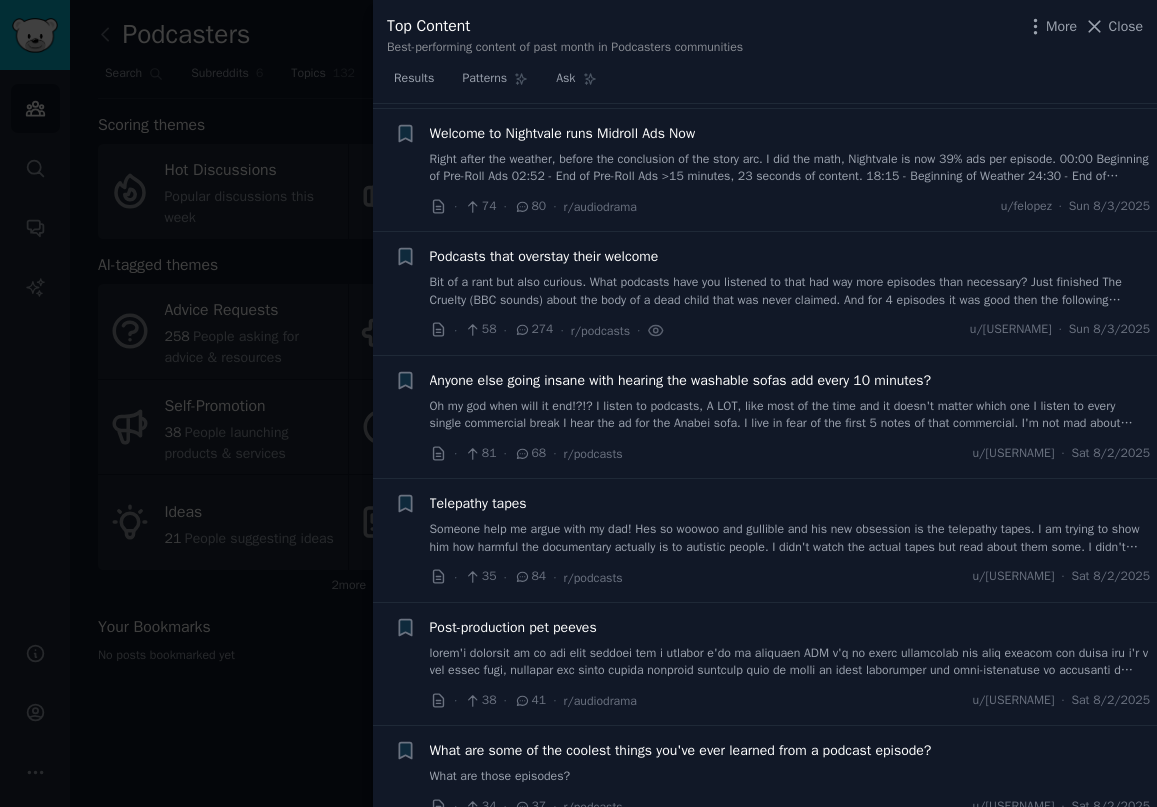 scroll, scrollTop: 3781, scrollLeft: 0, axis: vertical 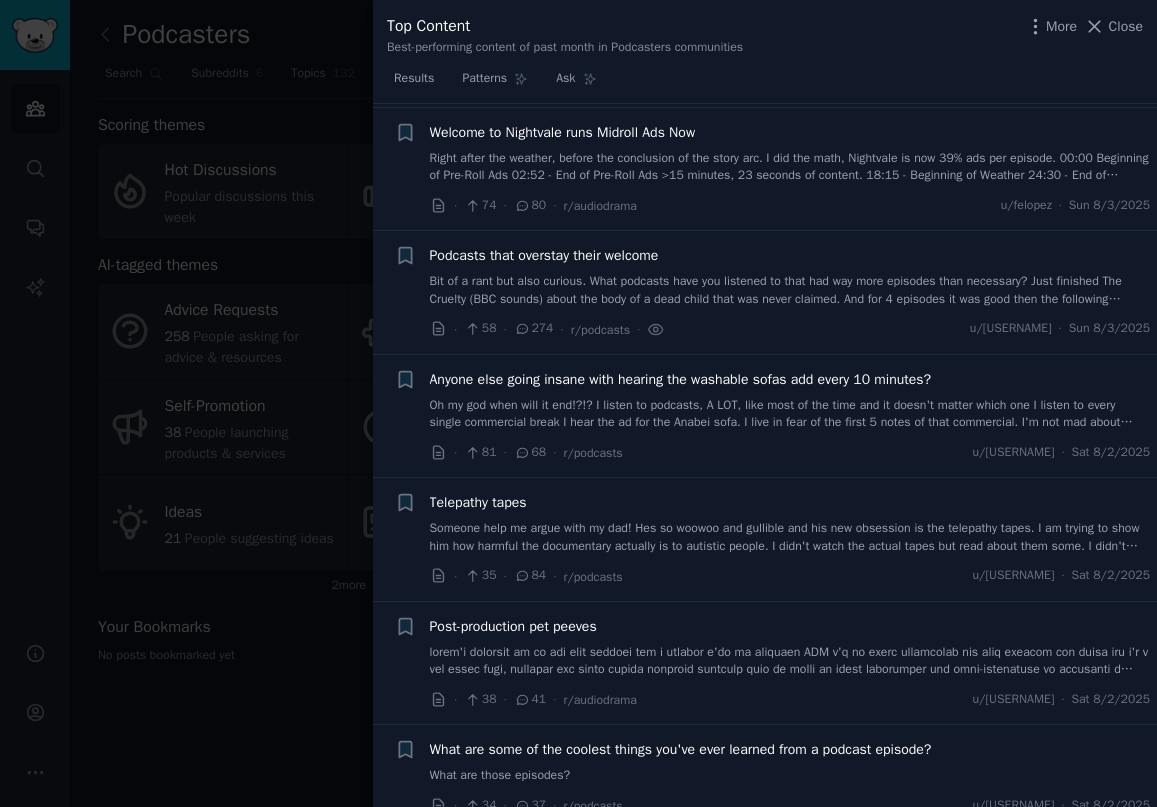 click on "Telepathy tapes" at bounding box center [478, 502] 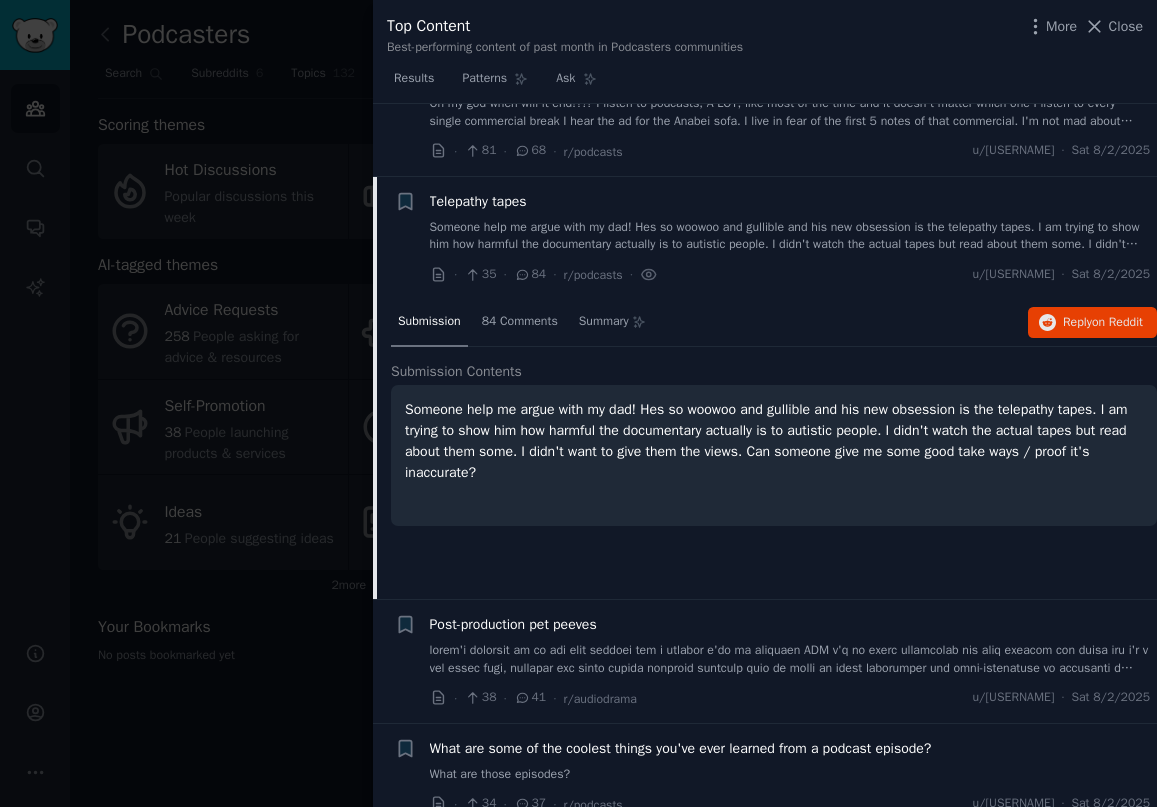 scroll, scrollTop: 1496, scrollLeft: 0, axis: vertical 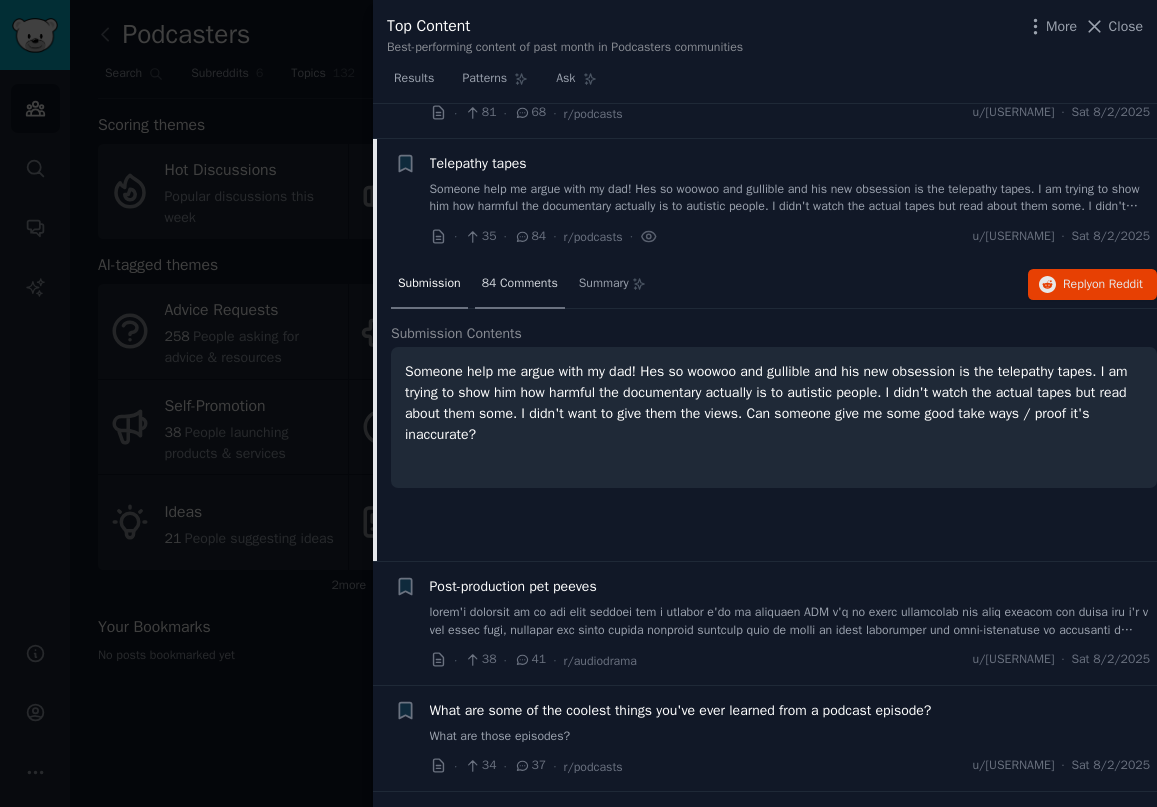 click on "84 Comments" at bounding box center [520, 284] 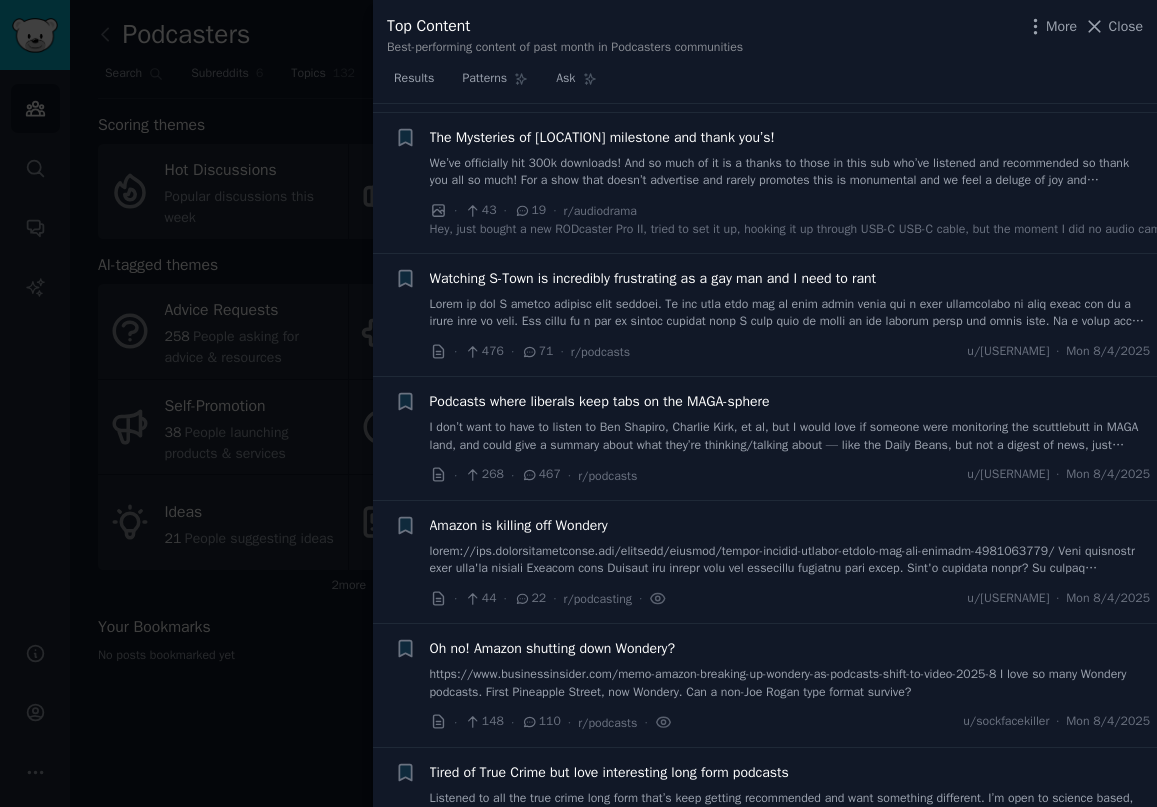 scroll, scrollTop: 0, scrollLeft: 0, axis: both 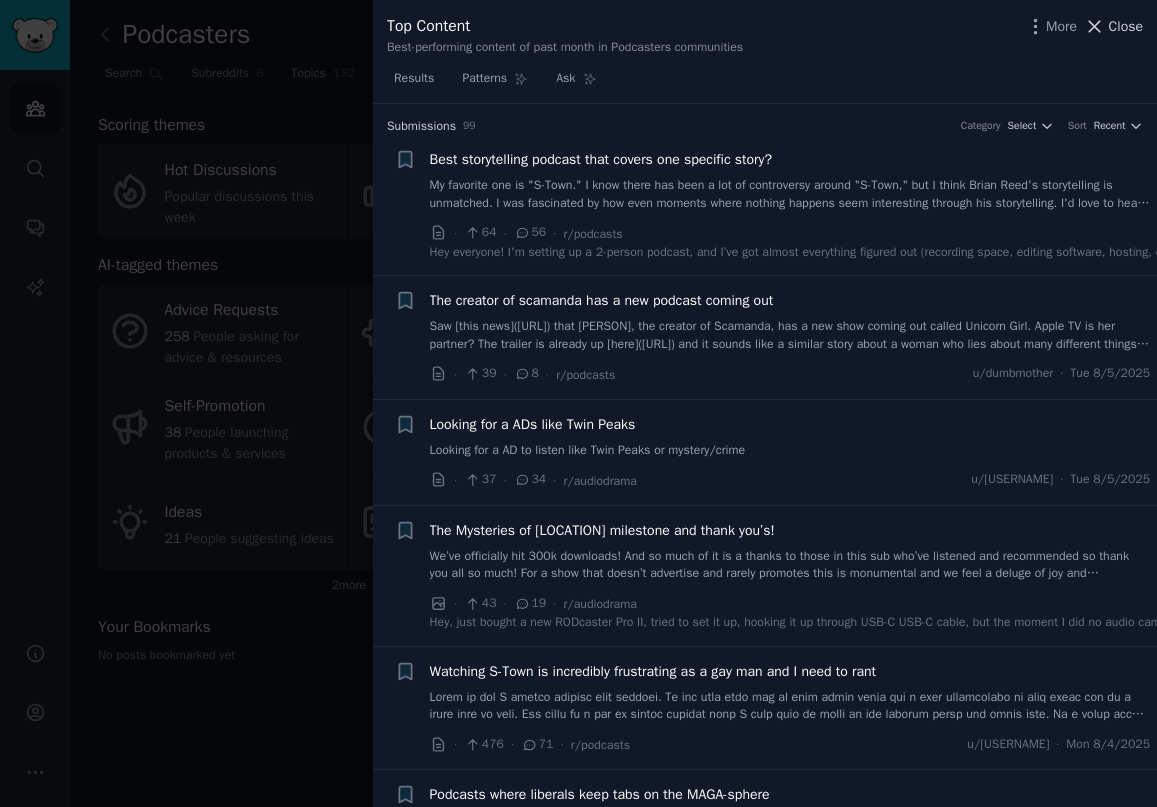 click on "Close" at bounding box center [1126, 26] 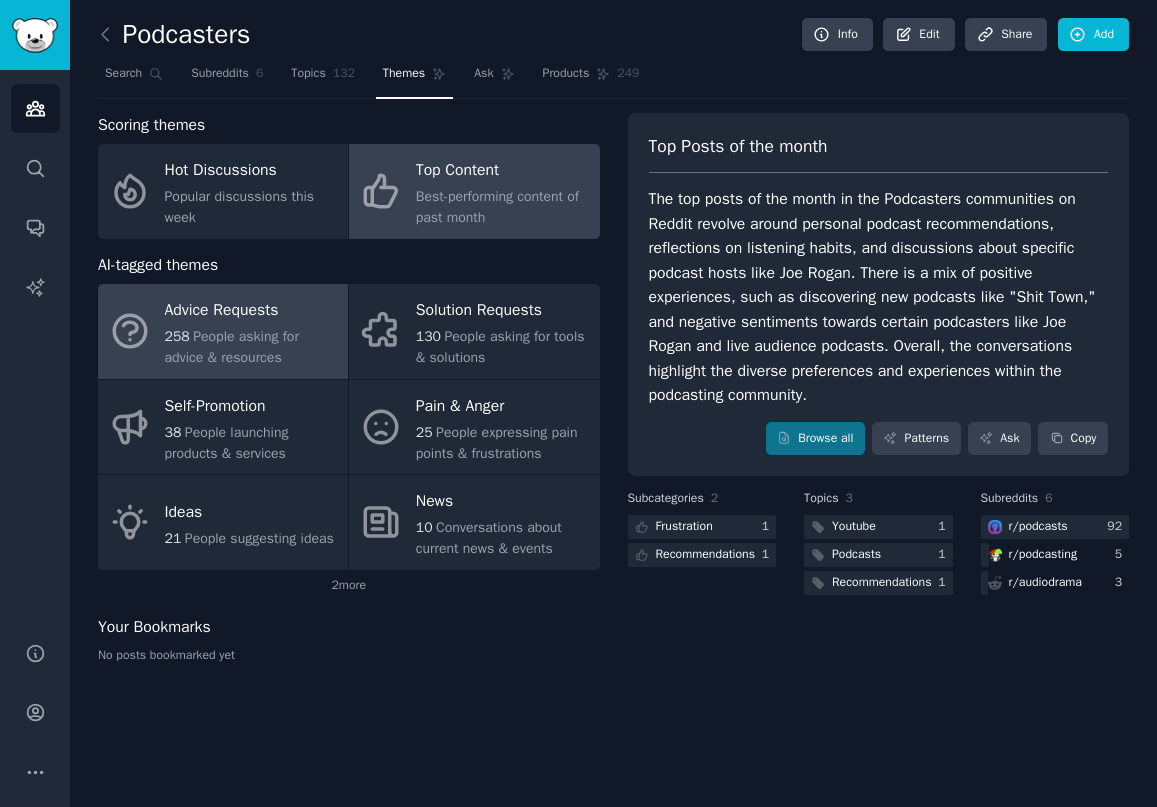 click on "Advice Requests 258 People asking for advice & resources" at bounding box center (223, 331) 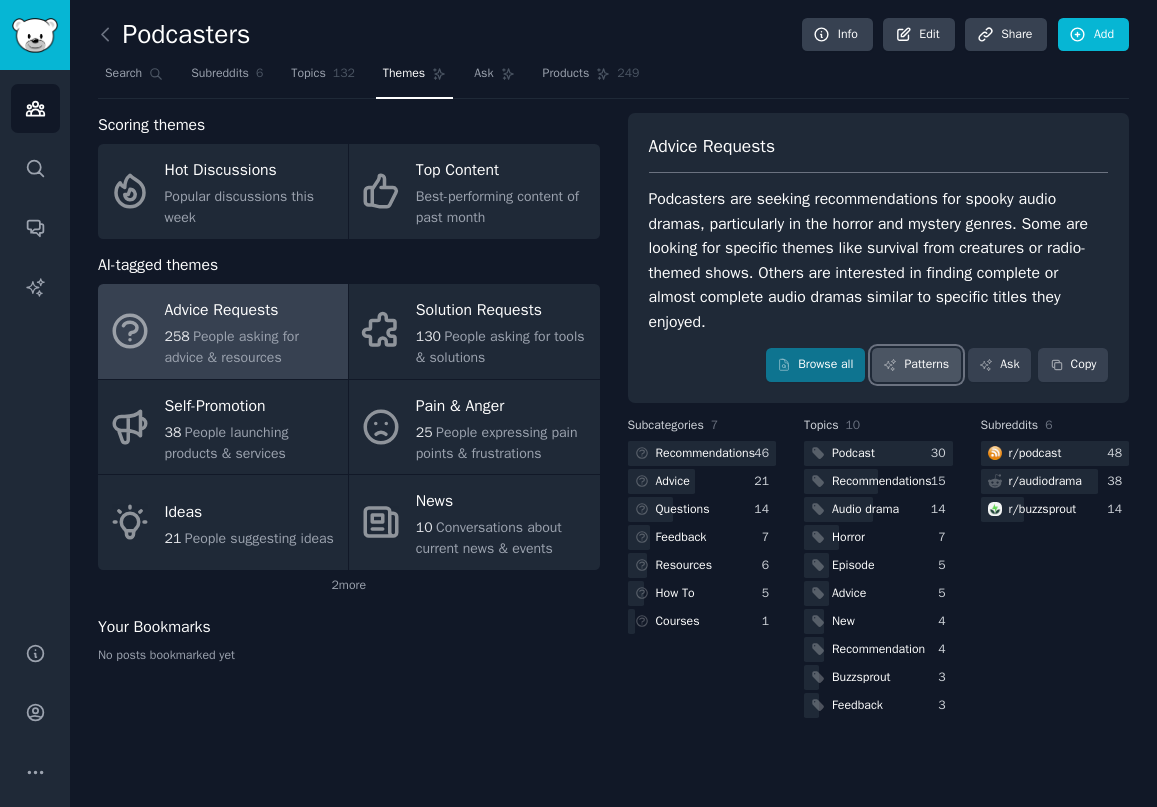 click on "Patterns" at bounding box center (916, 365) 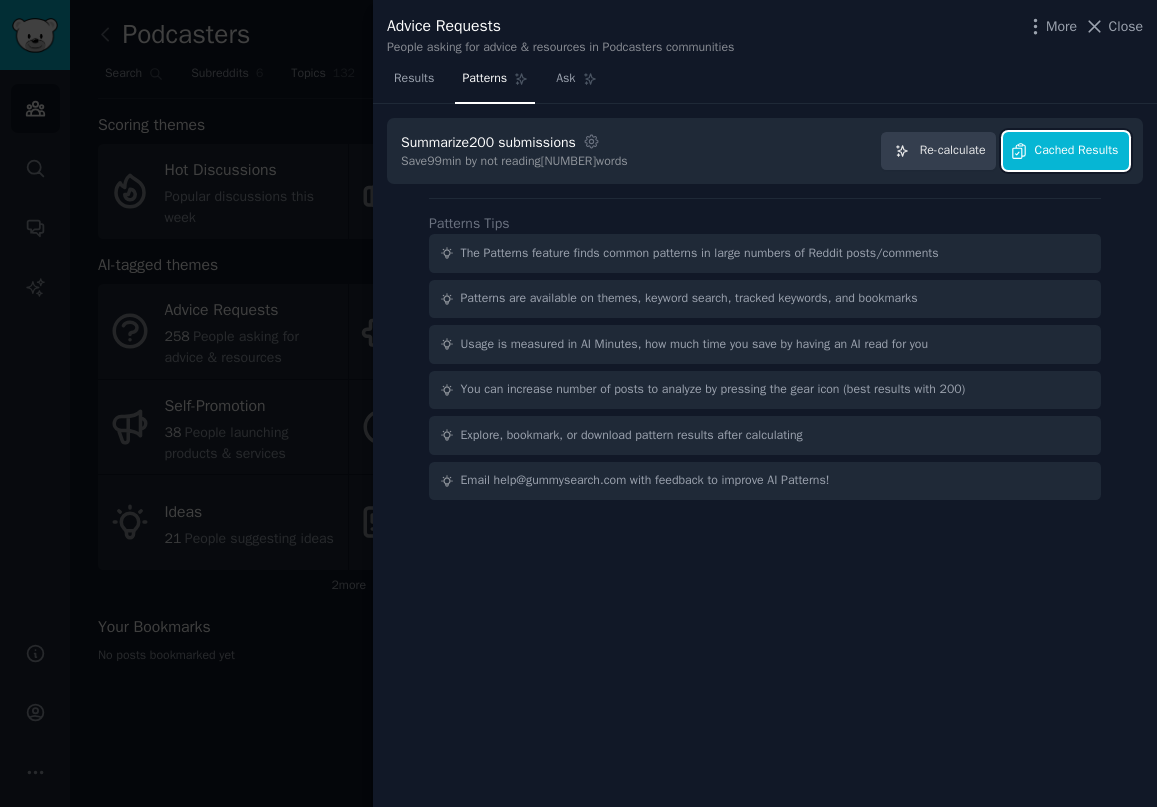 click on "Cached Results" at bounding box center (1077, 151) 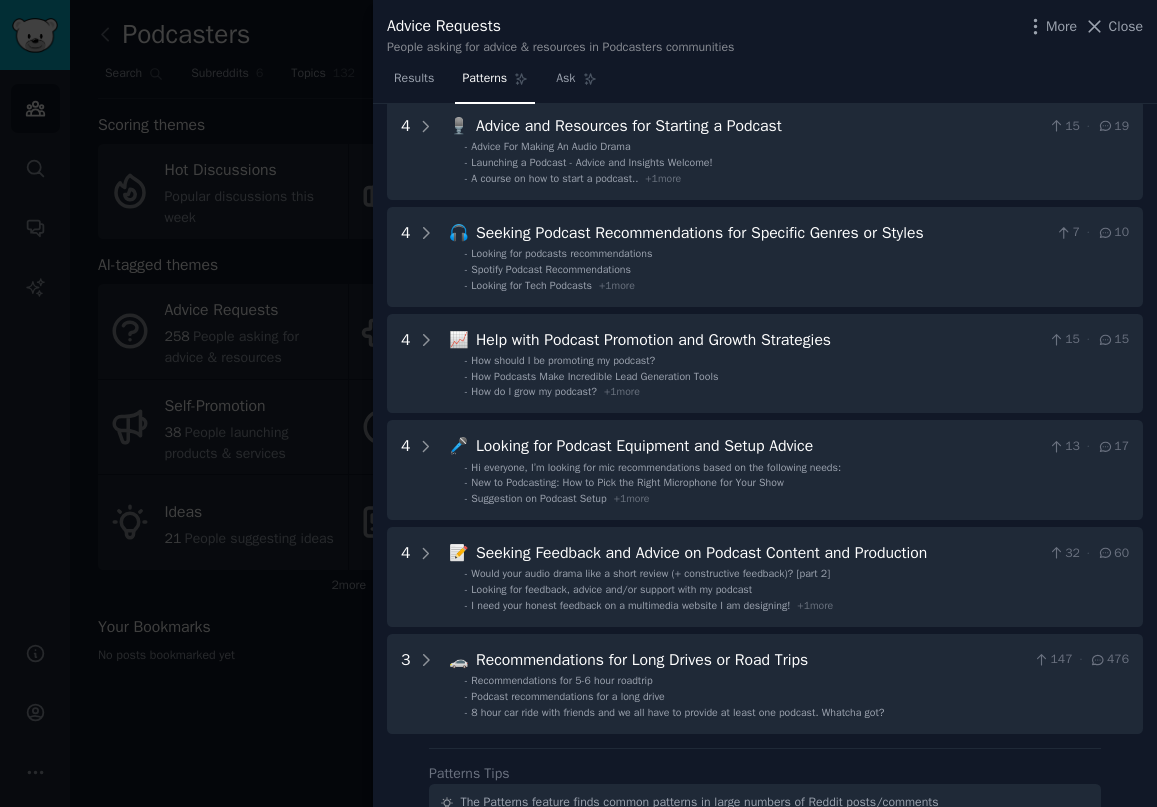 scroll, scrollTop: 320, scrollLeft: 0, axis: vertical 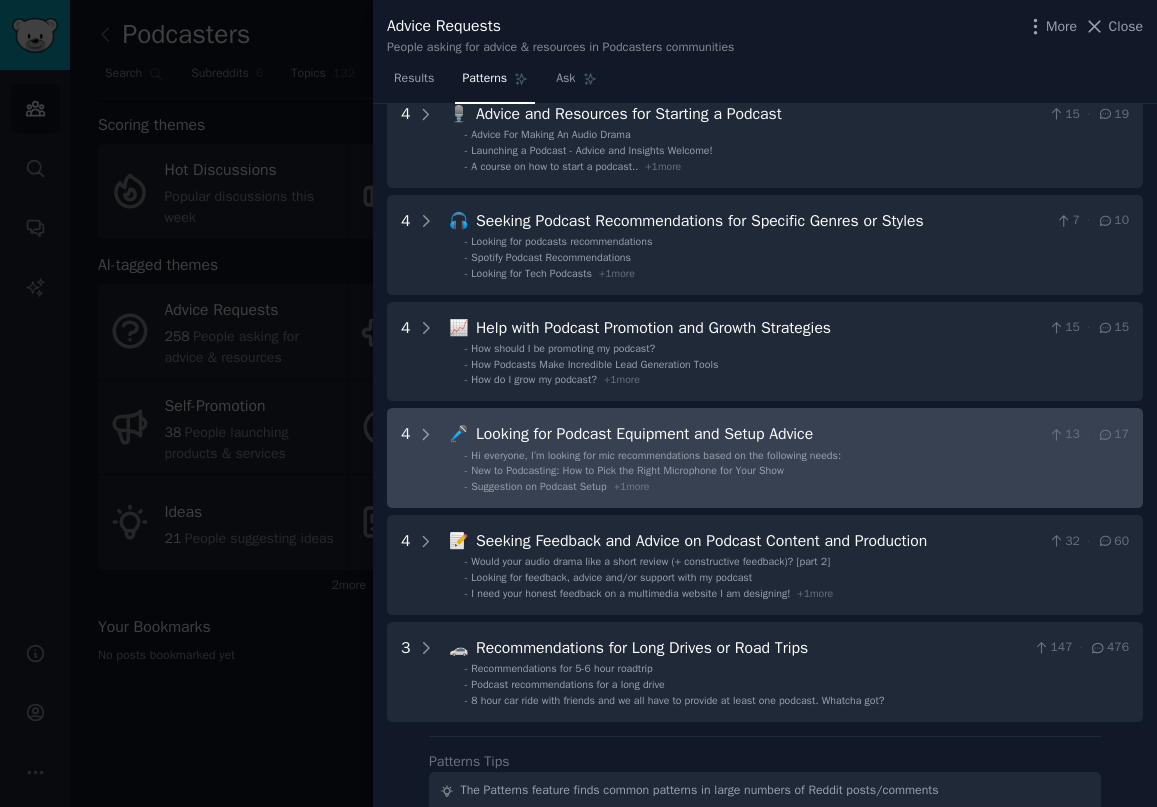 click on "Looking for Podcast Equipment and Setup Advice" at bounding box center (758, 434) 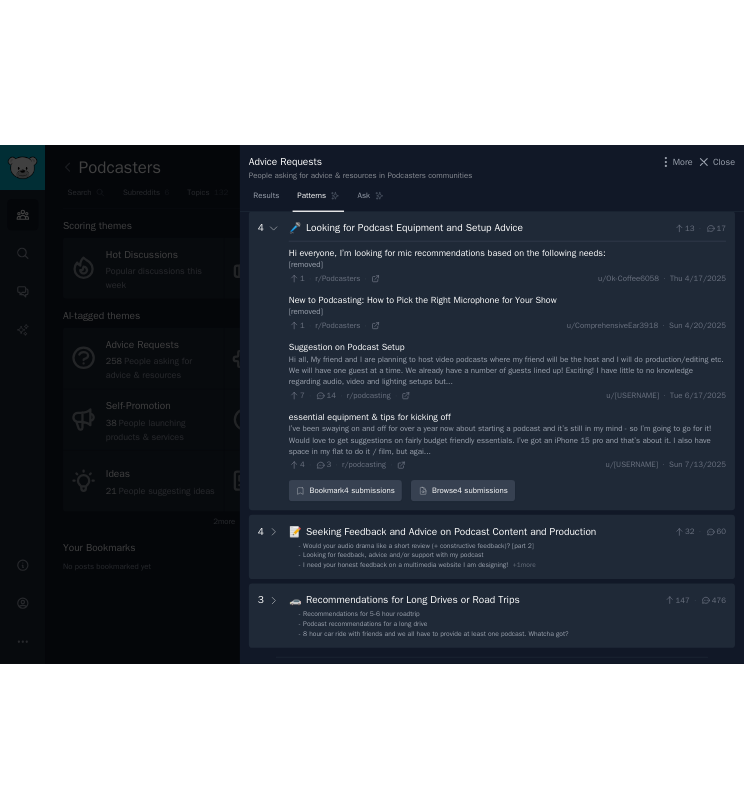 scroll, scrollTop: 0, scrollLeft: 0, axis: both 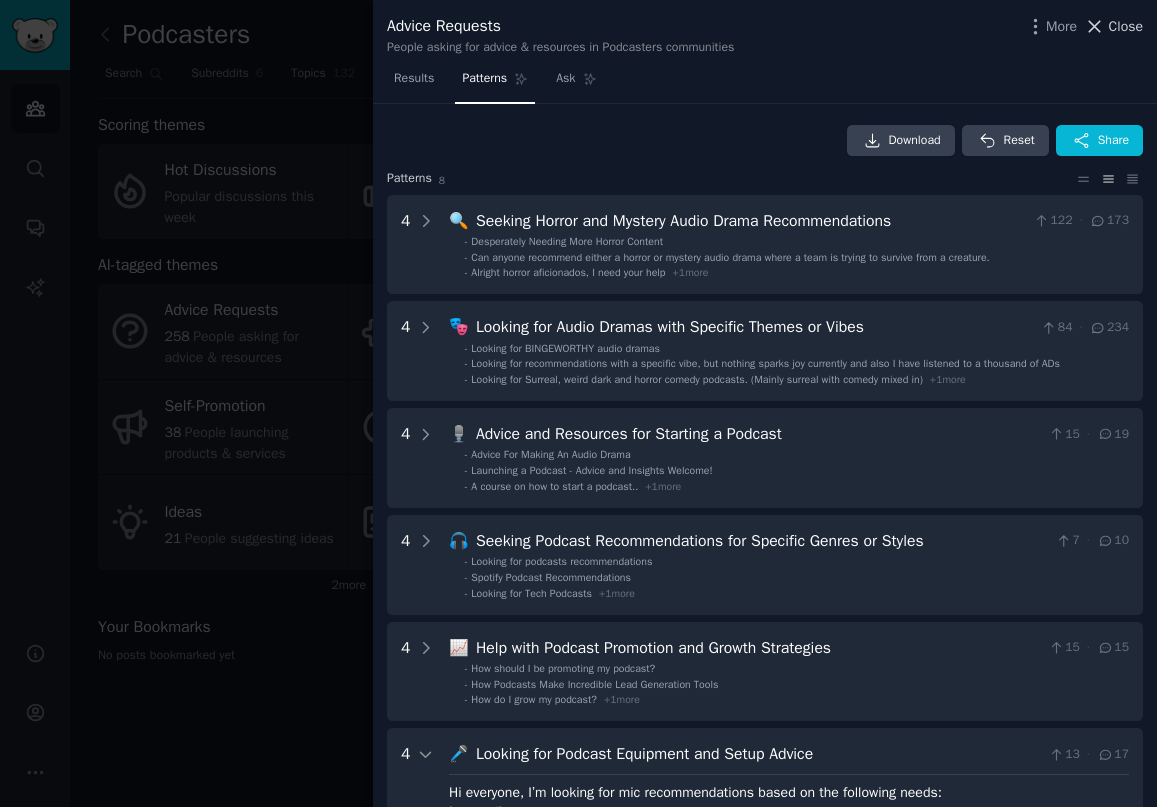 click on "Close" at bounding box center [1126, 26] 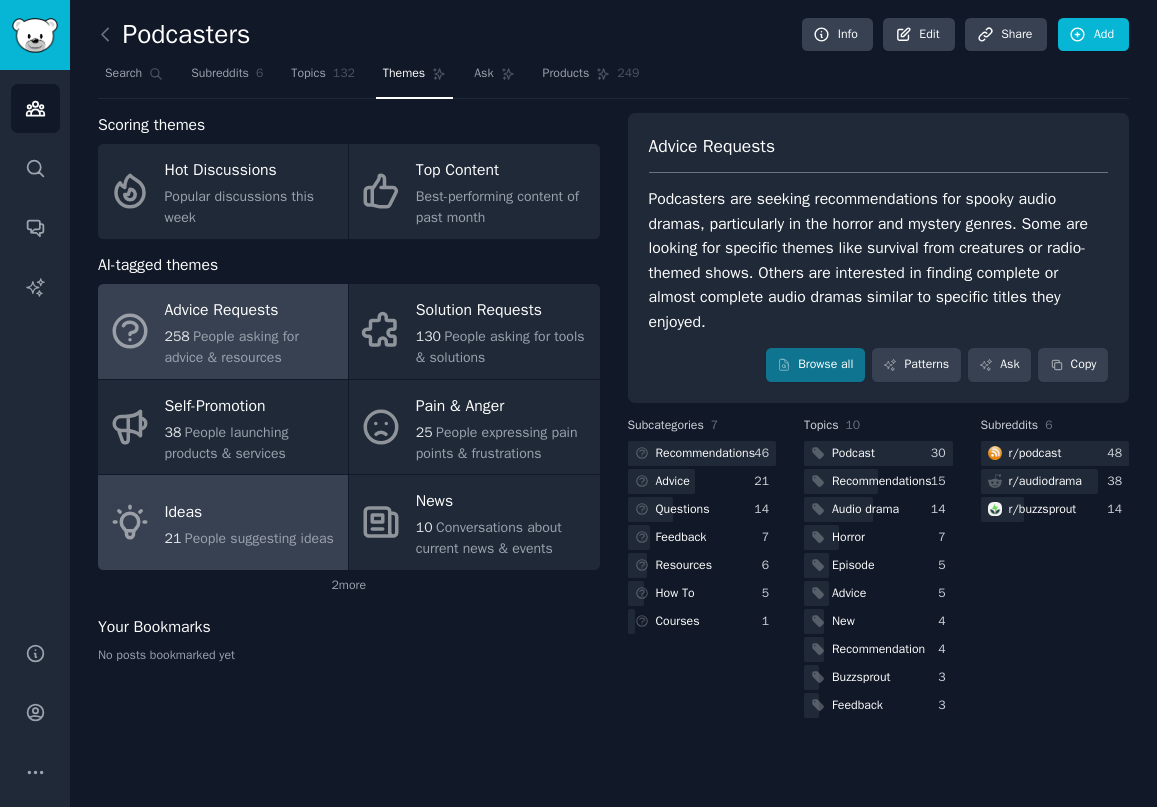 click on "People suggesting ideas" at bounding box center (259, 538) 